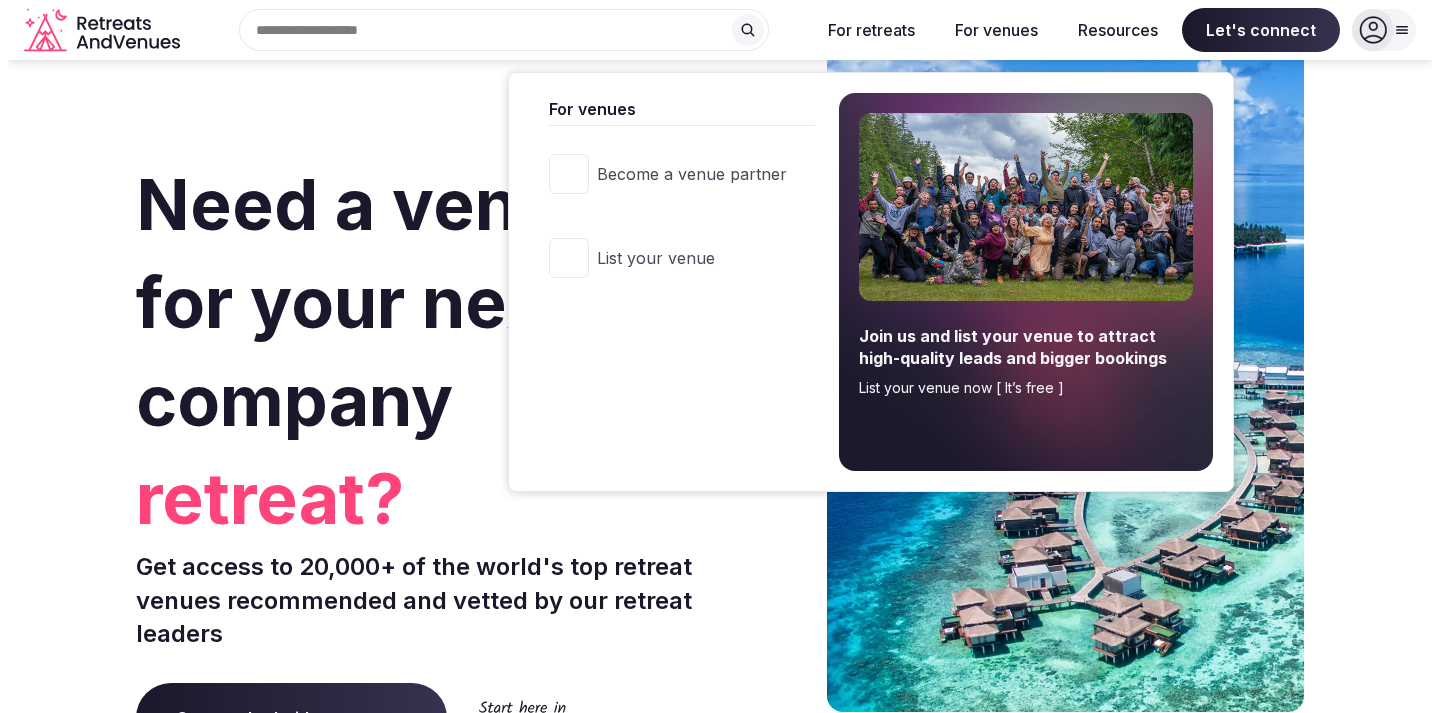 scroll, scrollTop: 0, scrollLeft: 0, axis: both 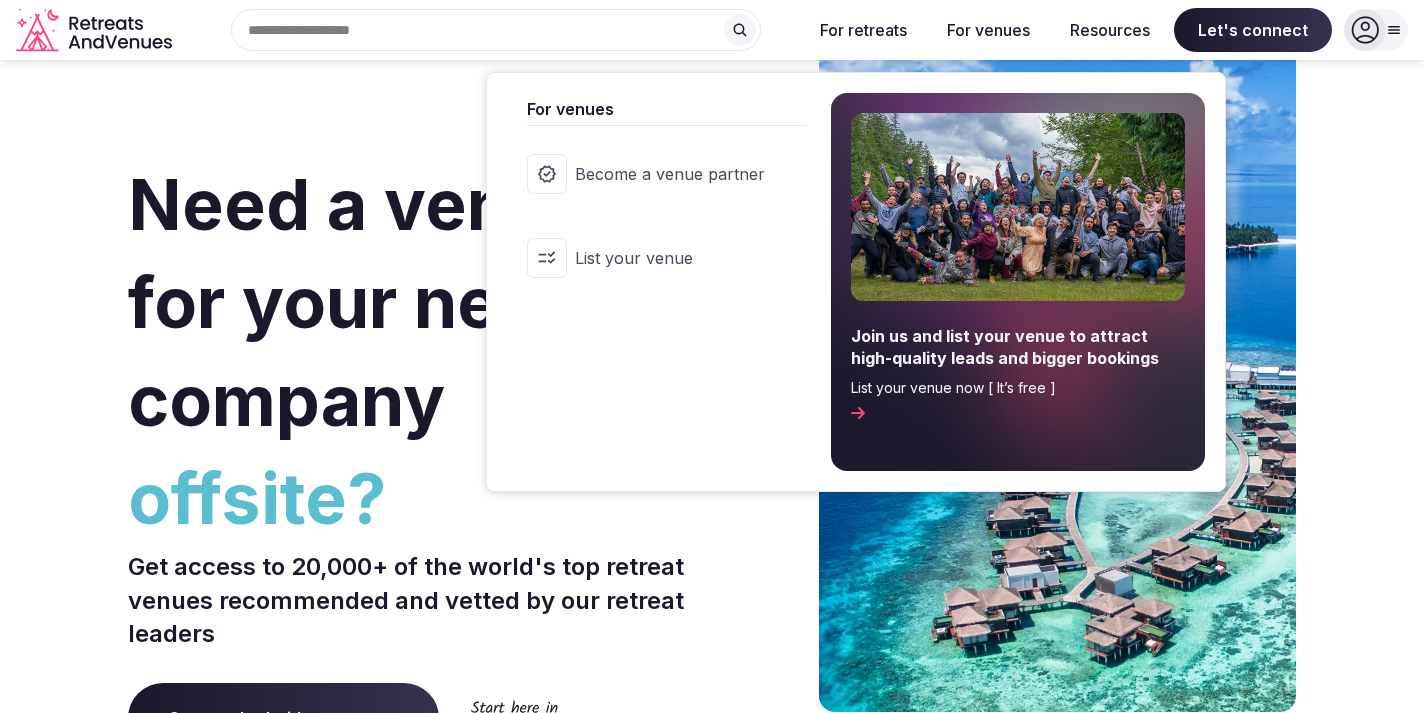 click on "List your venue" at bounding box center [657, 258] 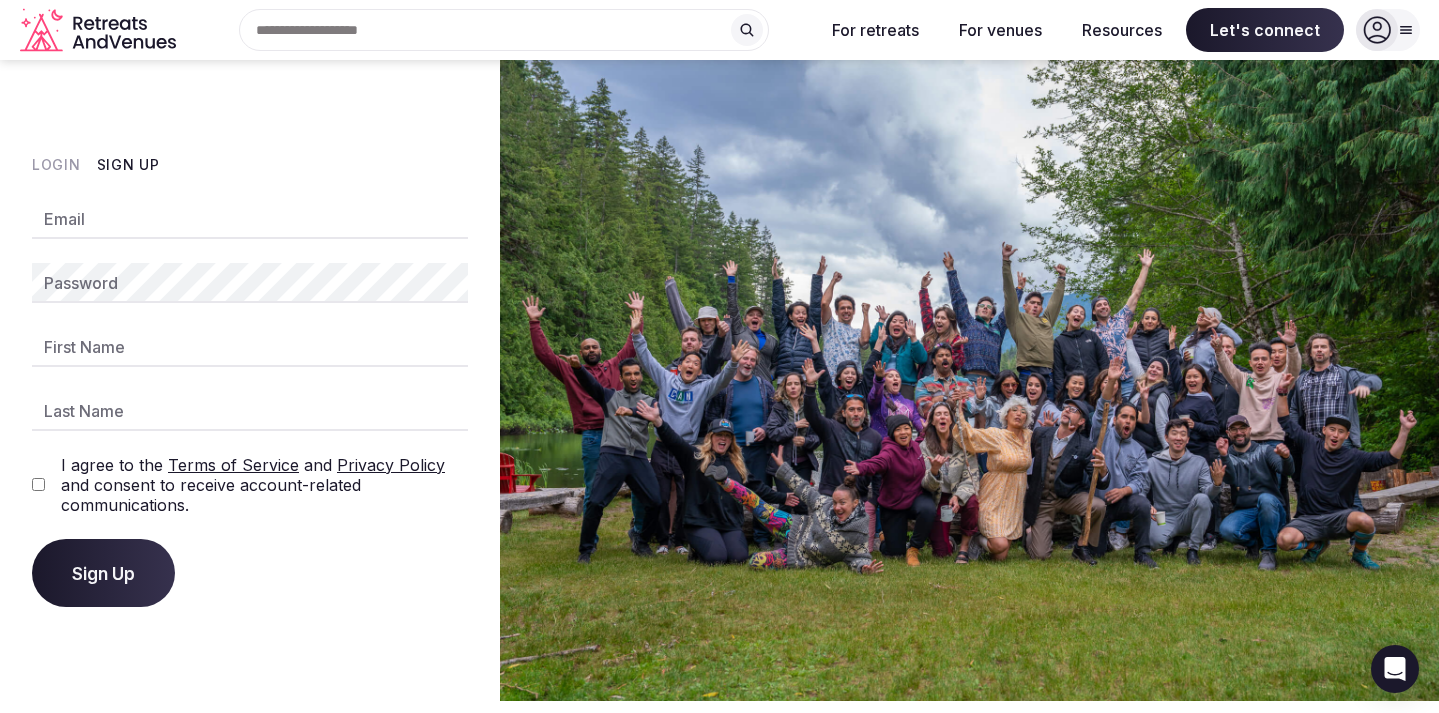 click on "Email" at bounding box center (250, 219) 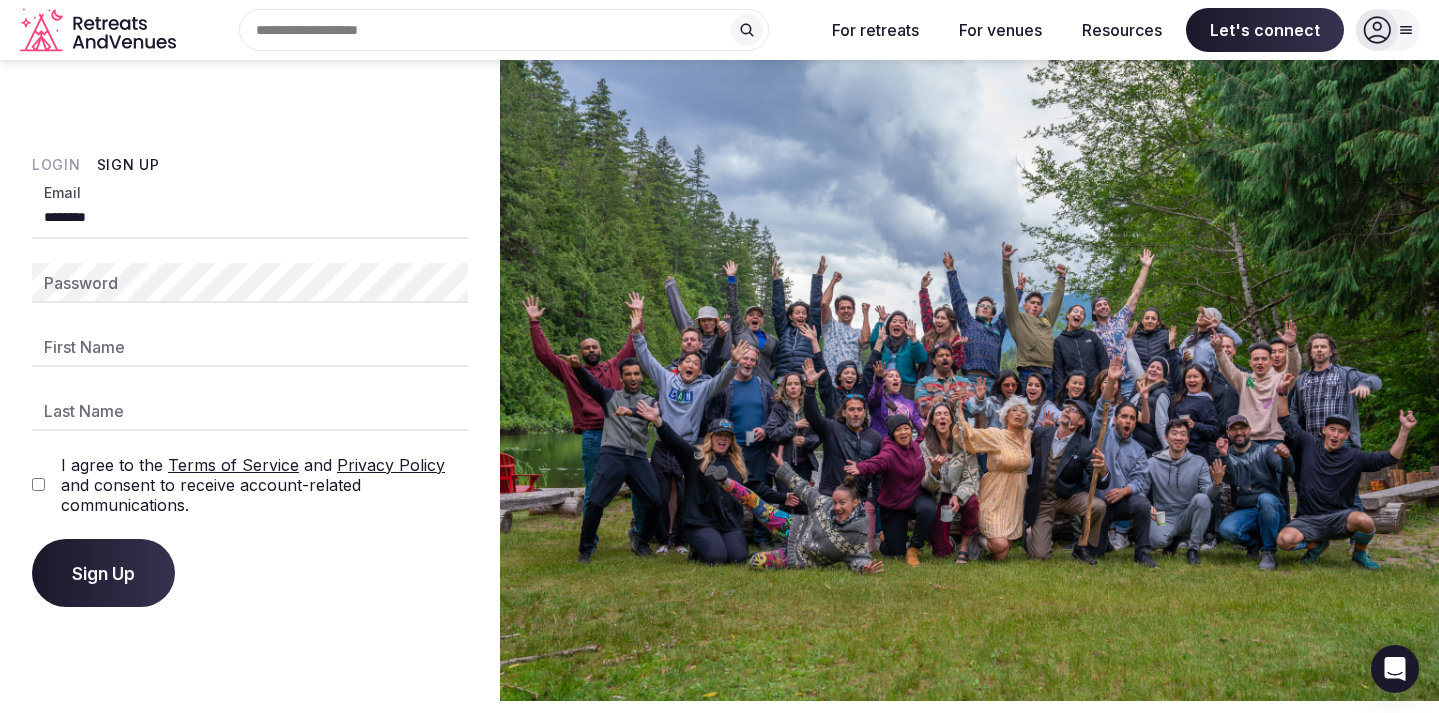 type on "**********" 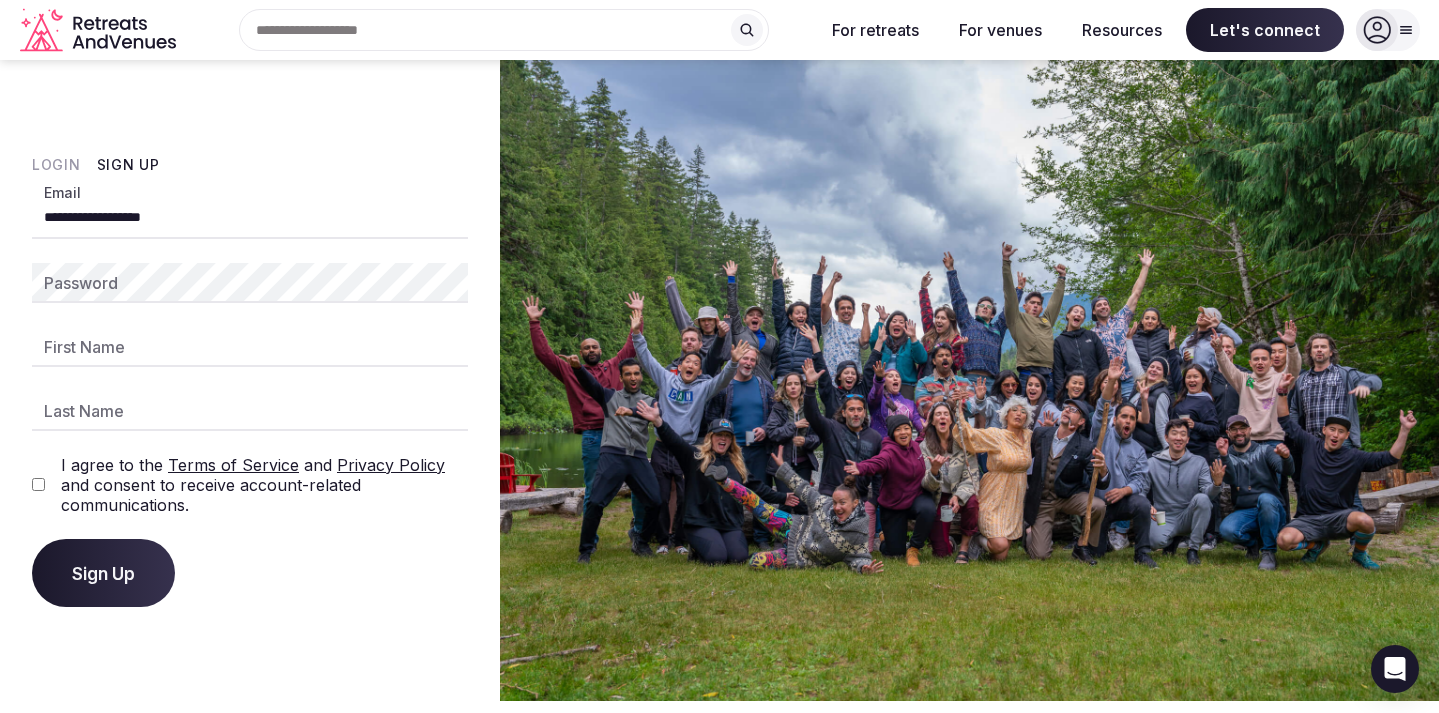 click on "**********" at bounding box center (250, 403) 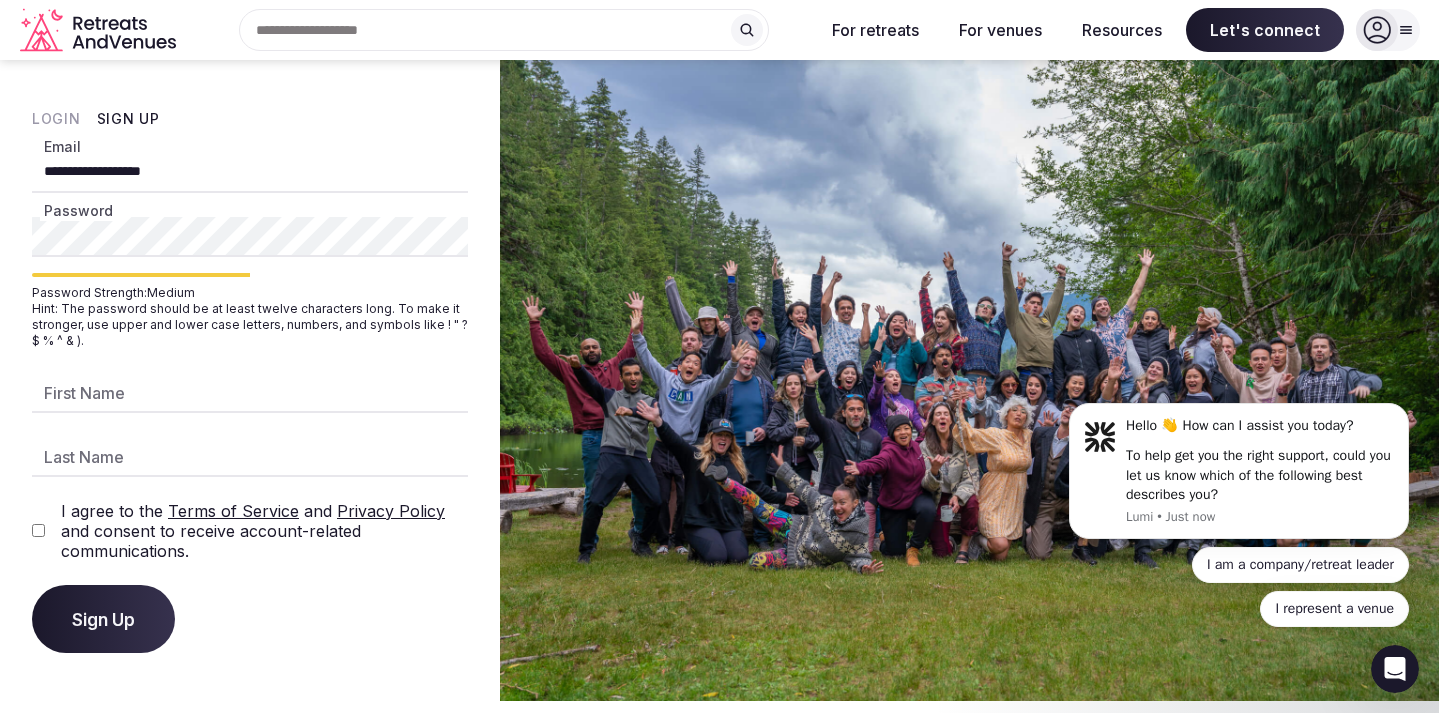 scroll, scrollTop: 0, scrollLeft: 0, axis: both 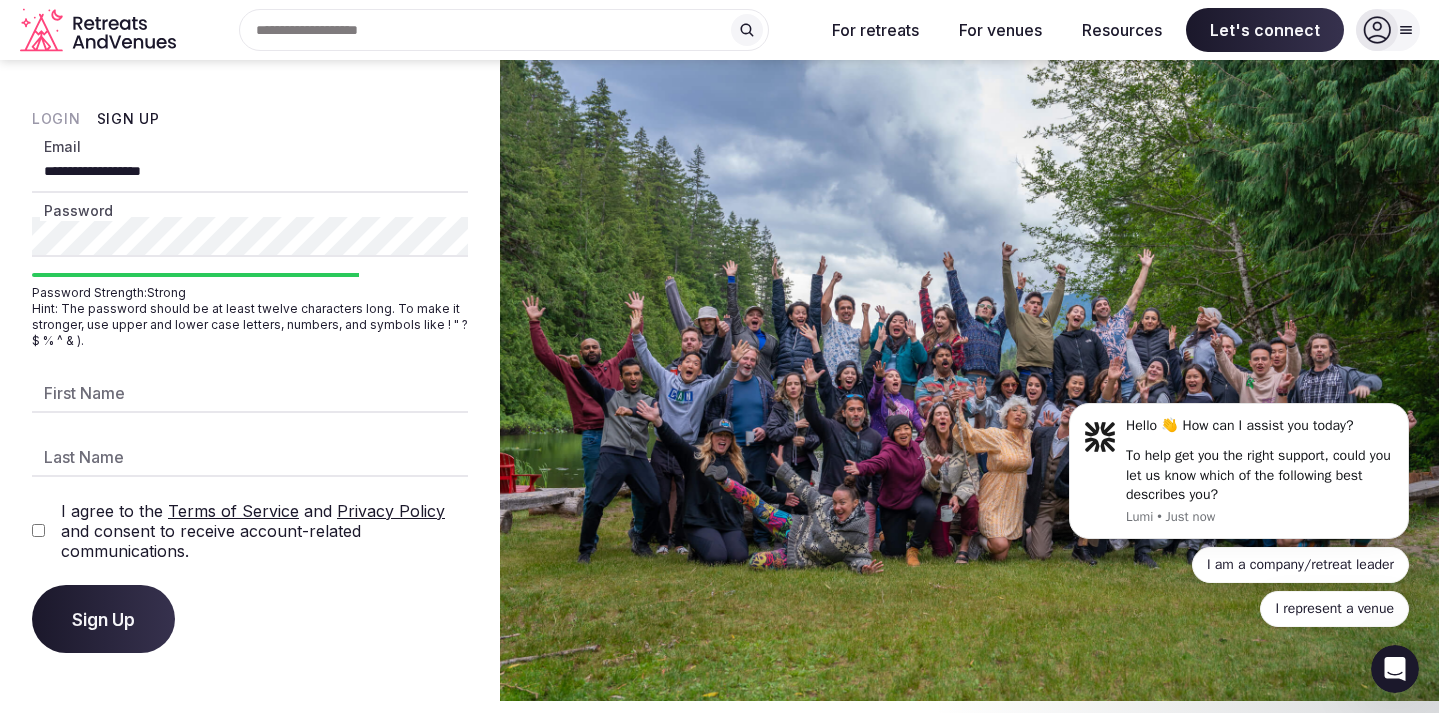 click on "**********" at bounding box center (250, 380) 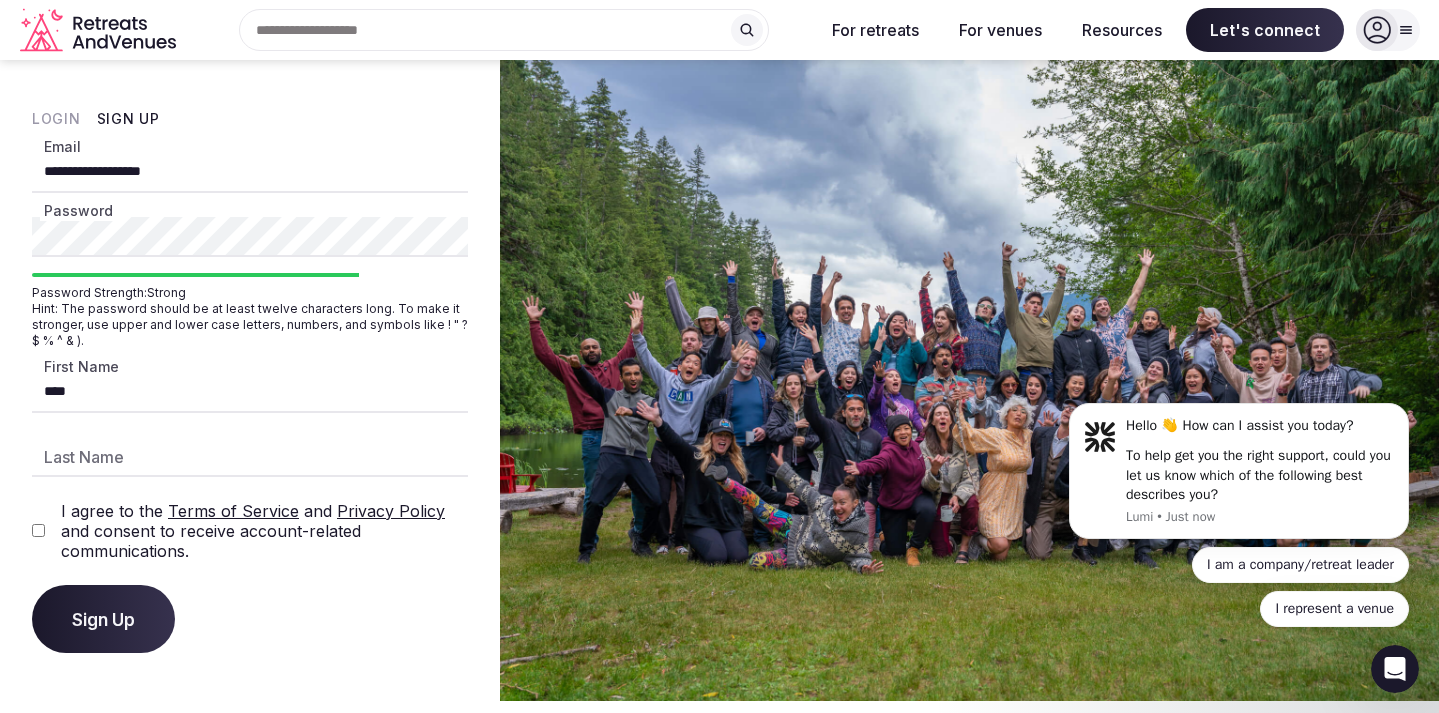 type on "****" 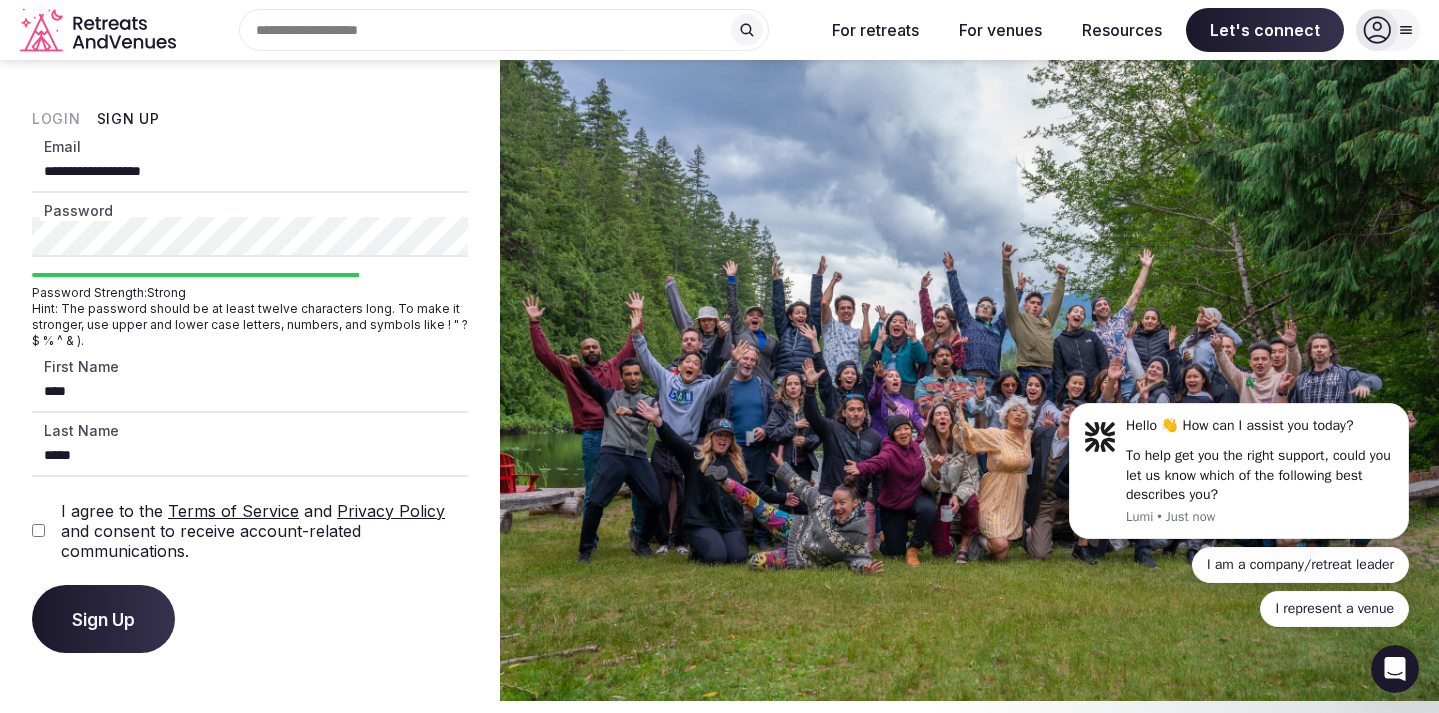 type on "*****" 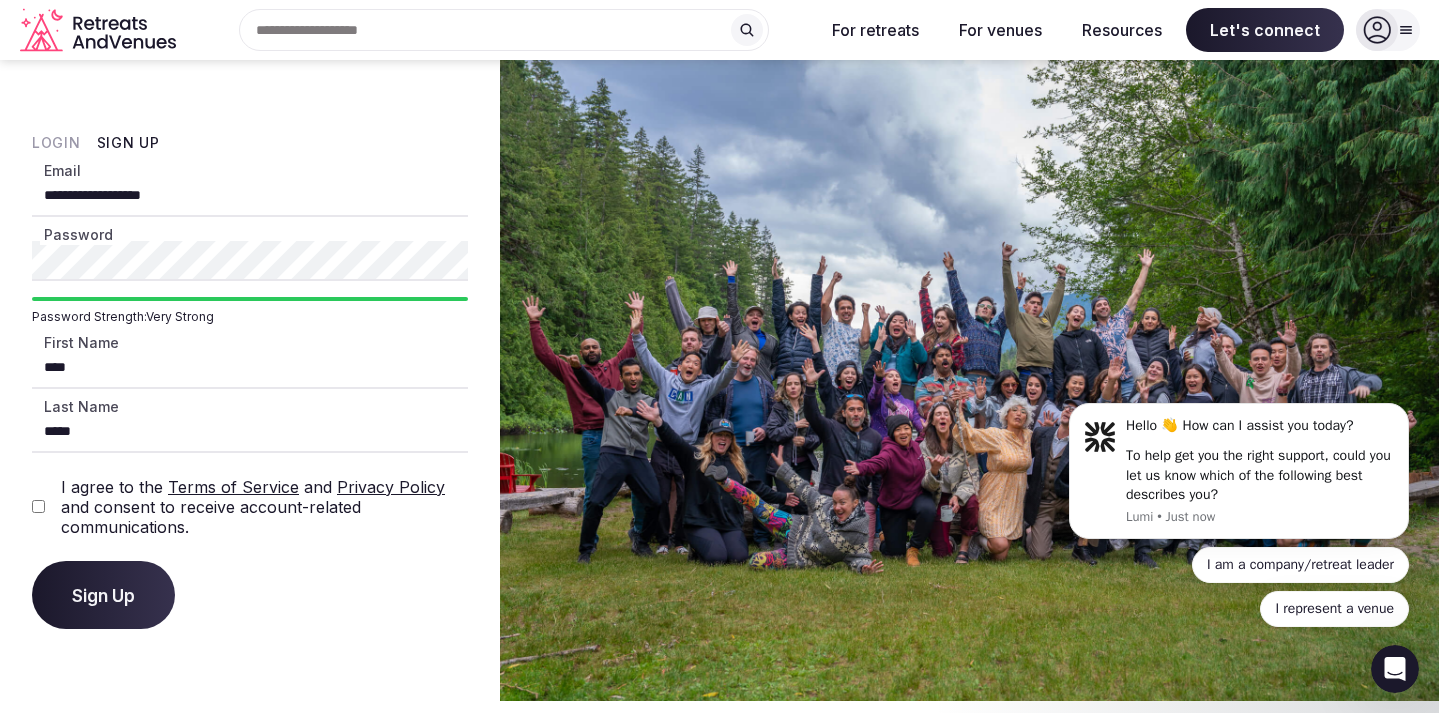 click on "Let's connect" at bounding box center (719, 609) 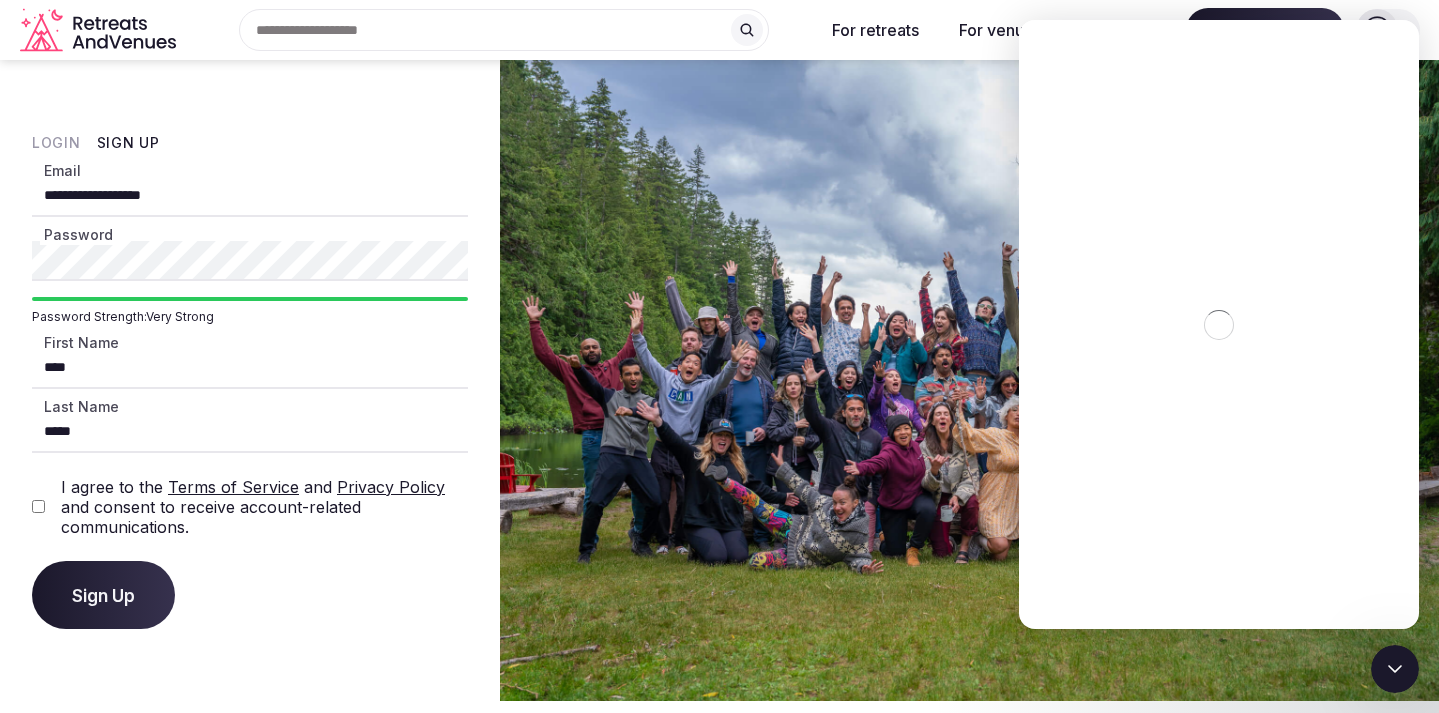 scroll, scrollTop: 0, scrollLeft: 0, axis: both 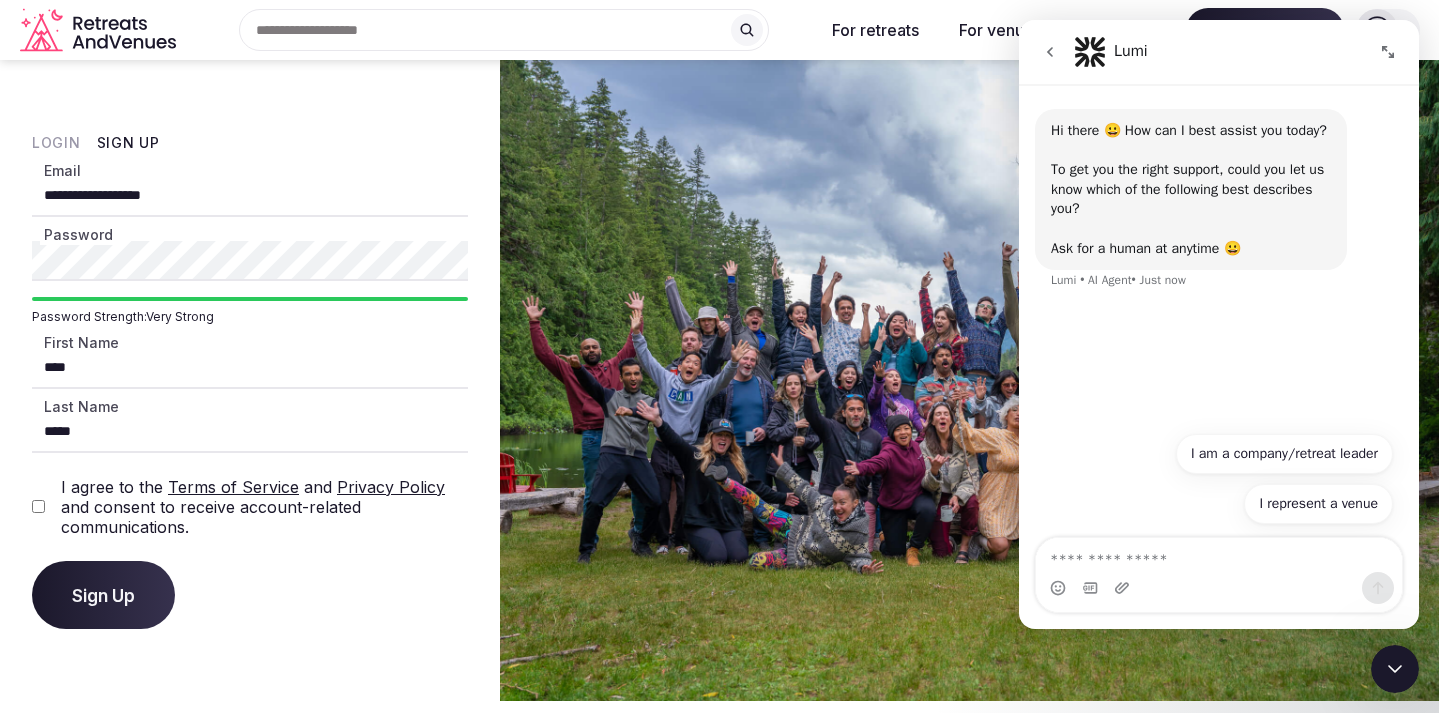 click 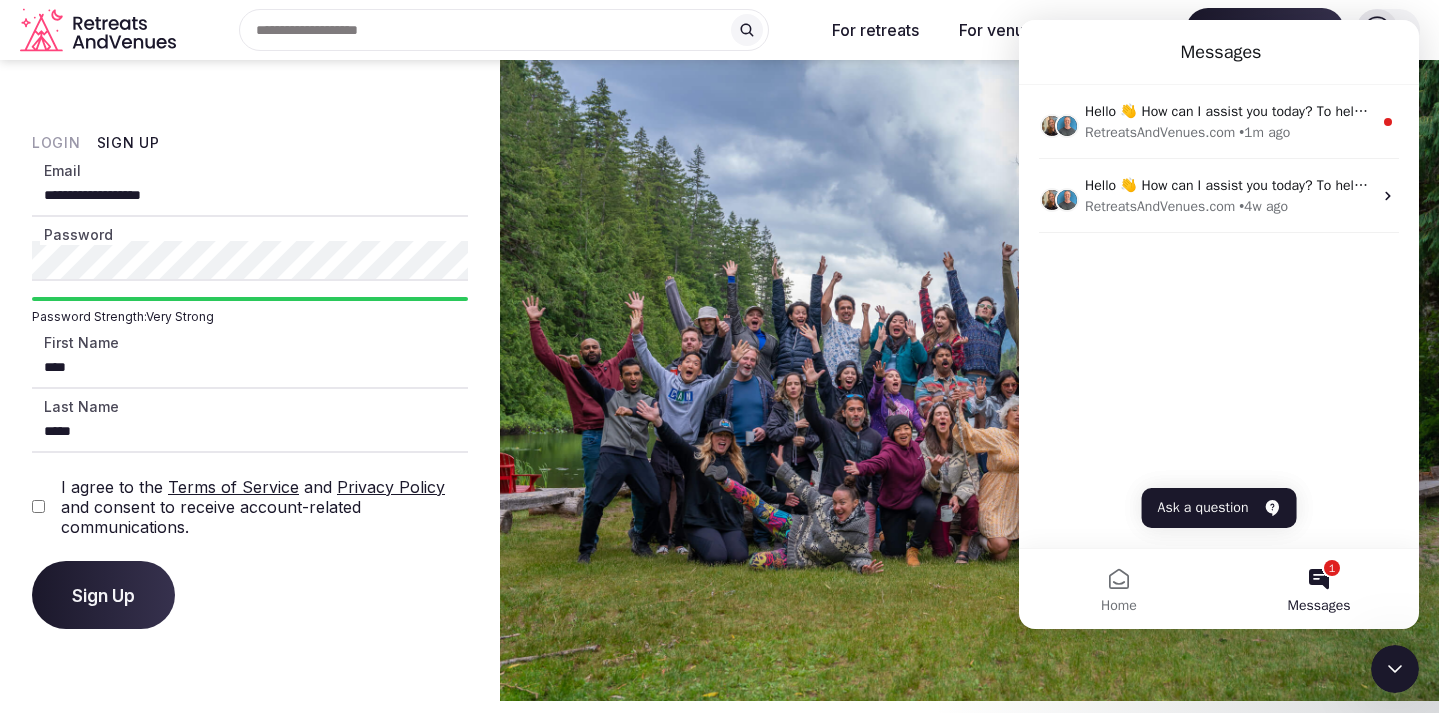 click on "Let's connect" at bounding box center (719, 609) 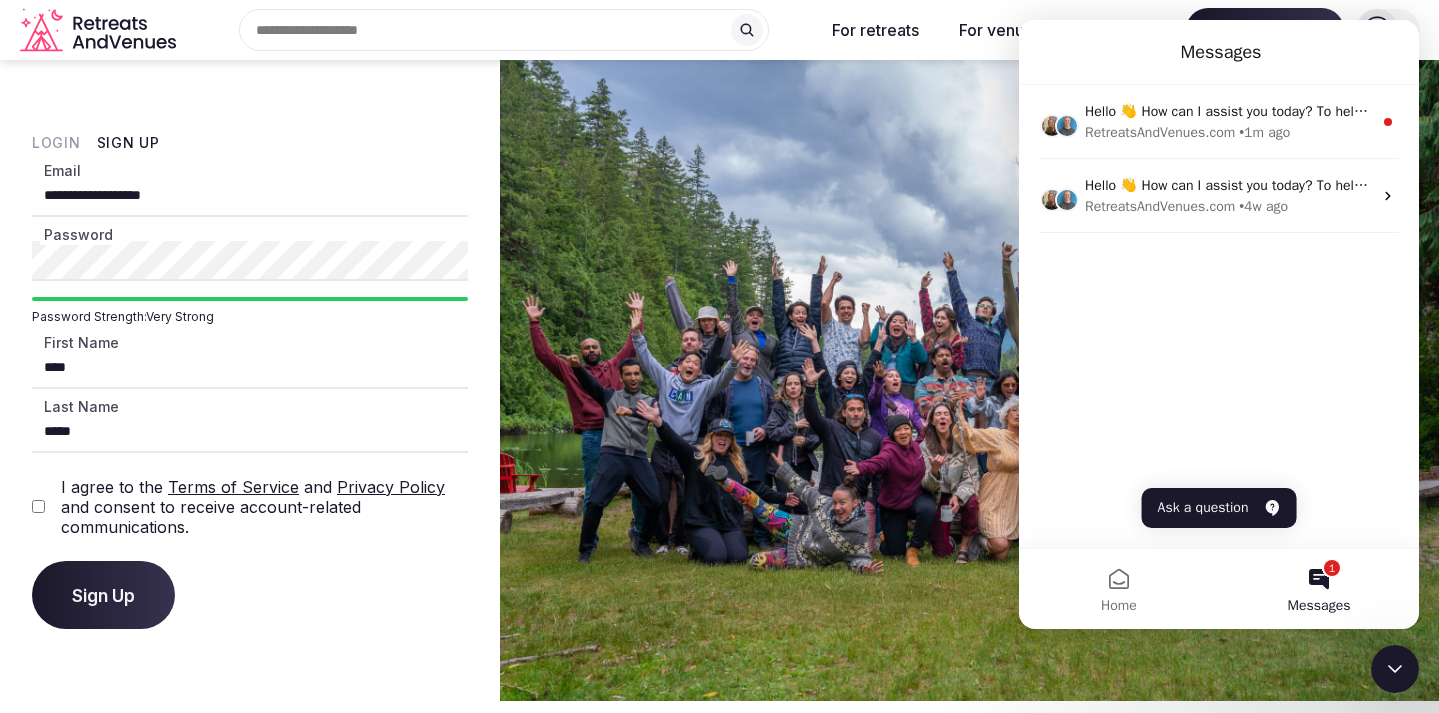click on "**********" at bounding box center [250, 197] 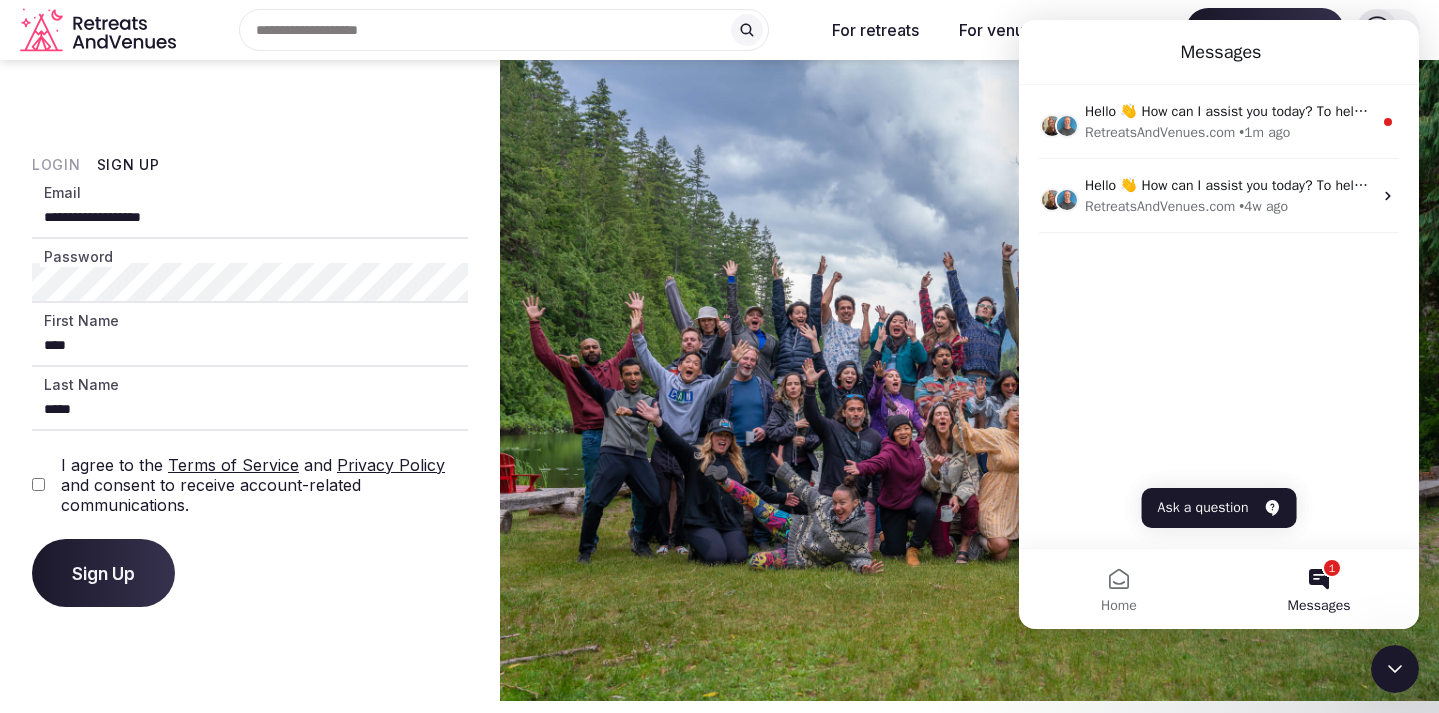 click on "Let's connect" at bounding box center (719, 609) 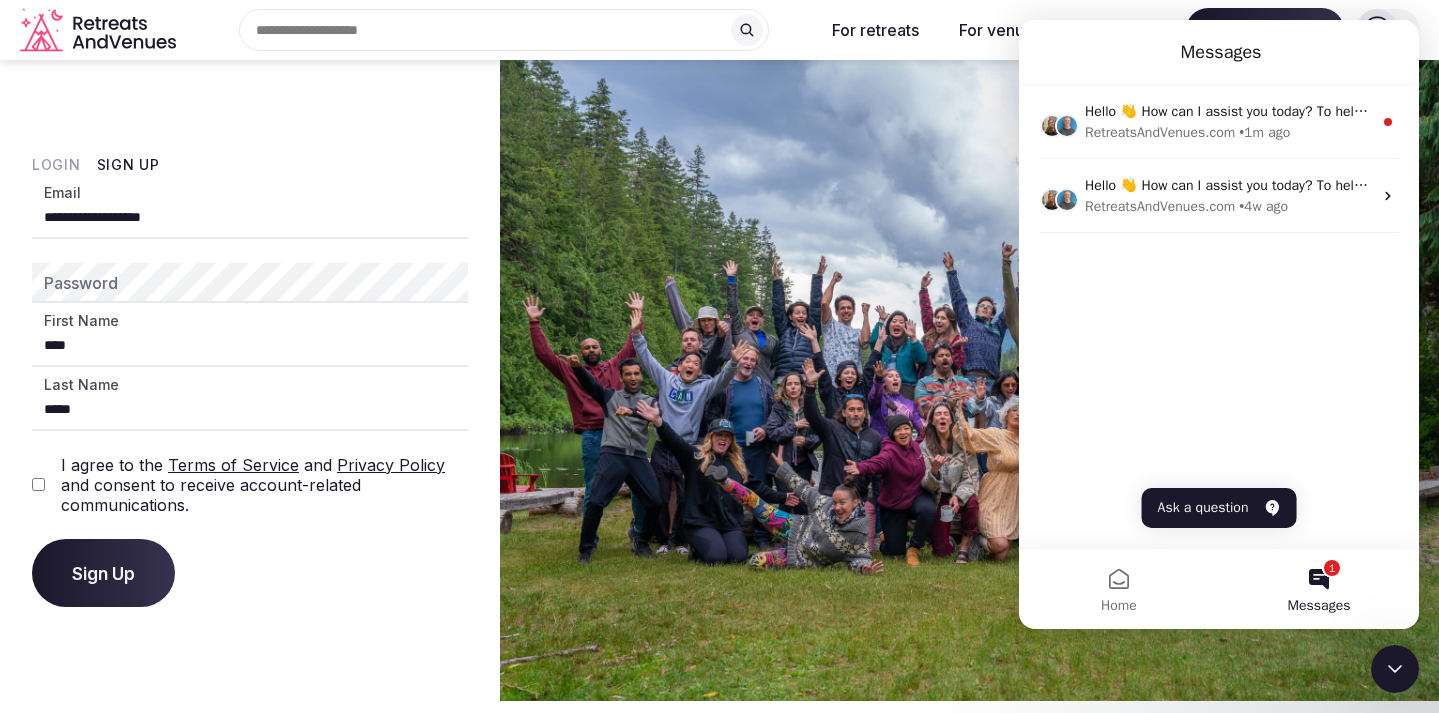 click on "Sign Up" at bounding box center (103, 573) 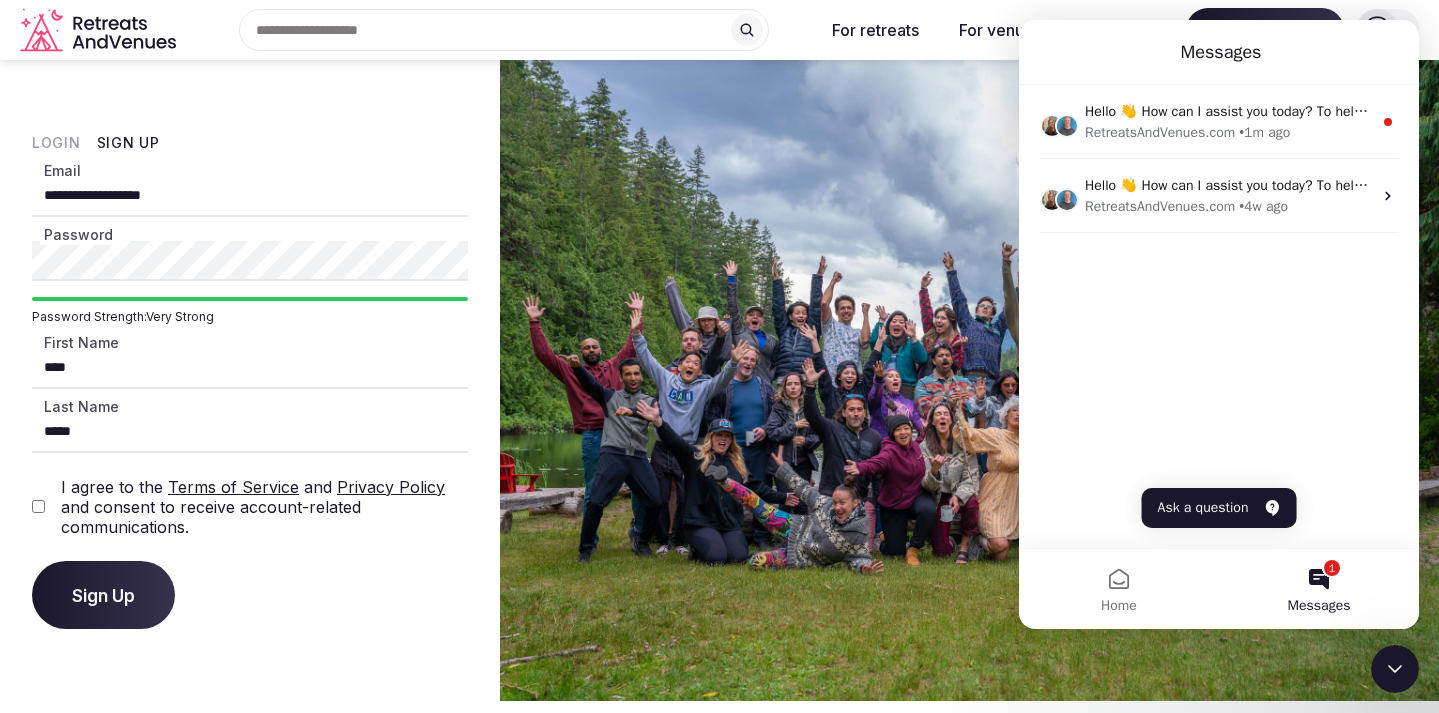 click on "Let's connect" at bounding box center [719, 609] 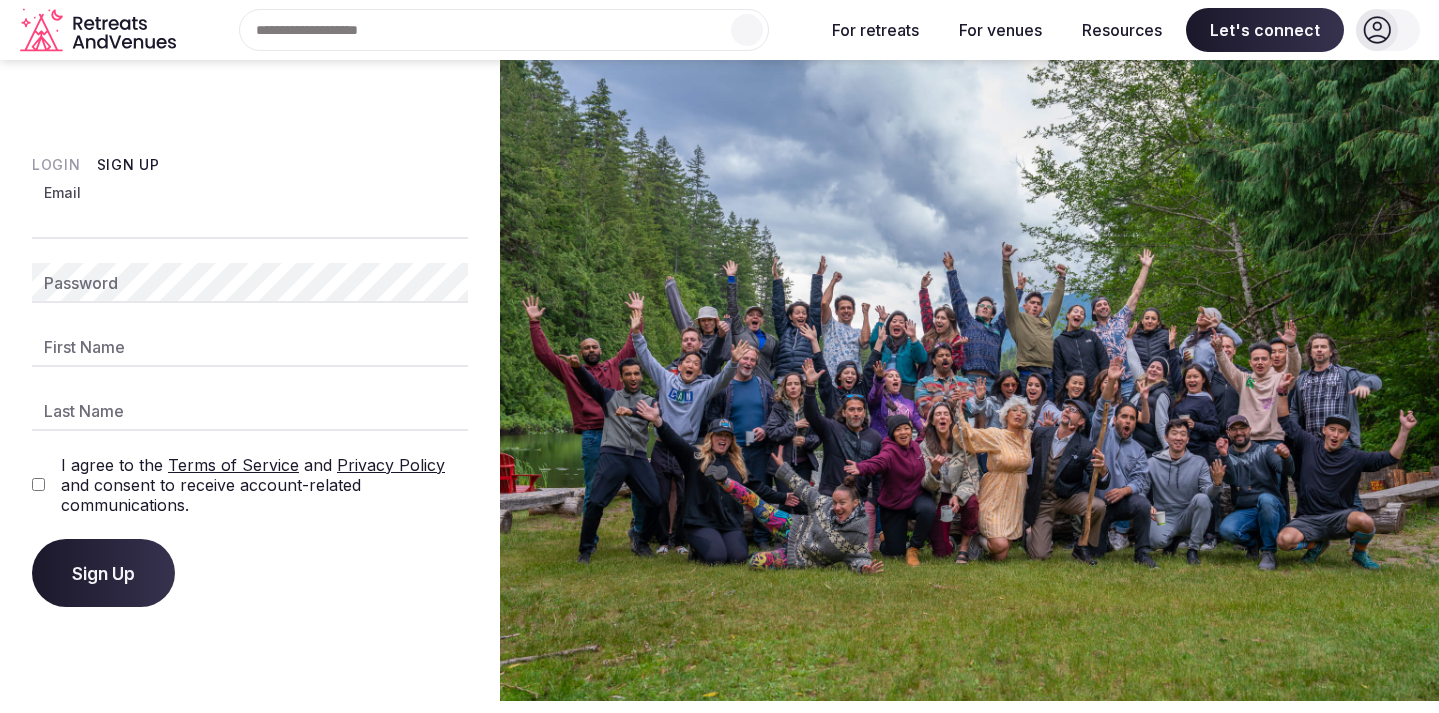 scroll, scrollTop: 0, scrollLeft: 0, axis: both 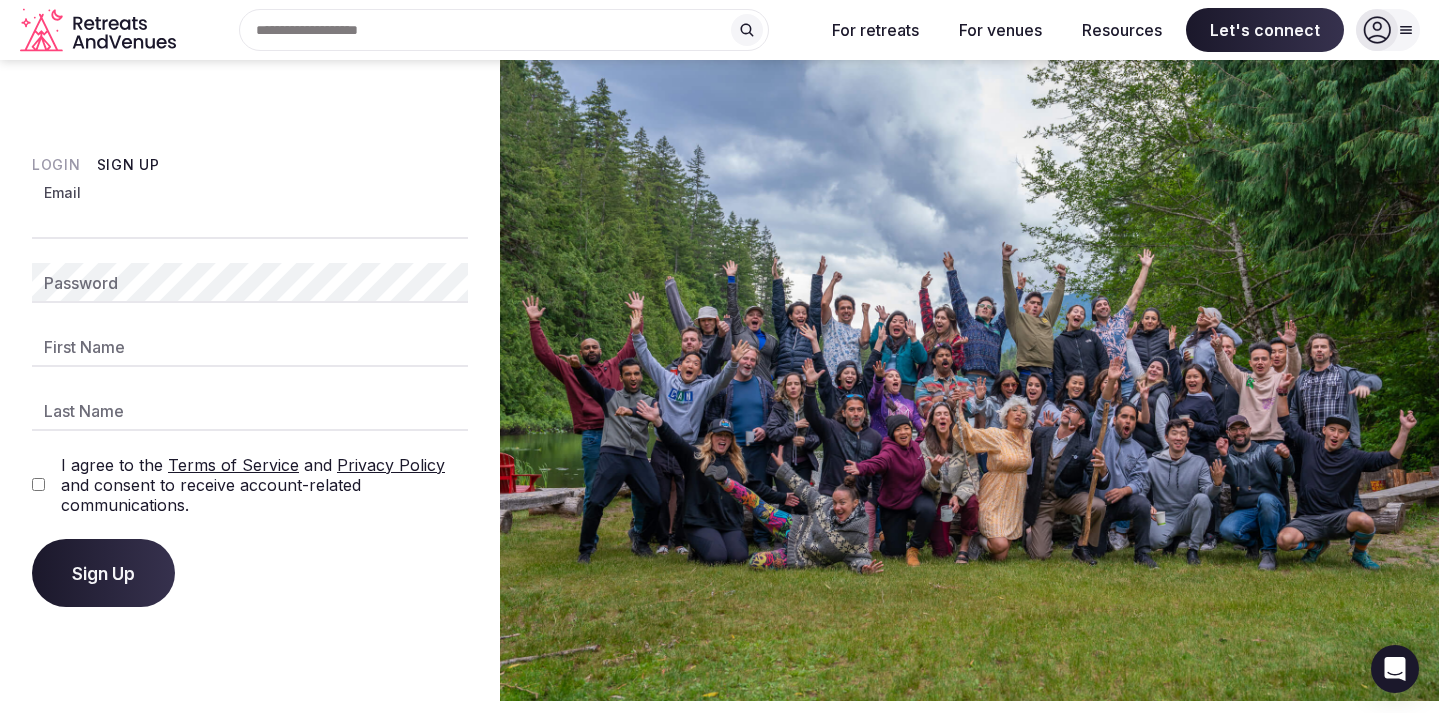 click on "Email" at bounding box center (250, 219) 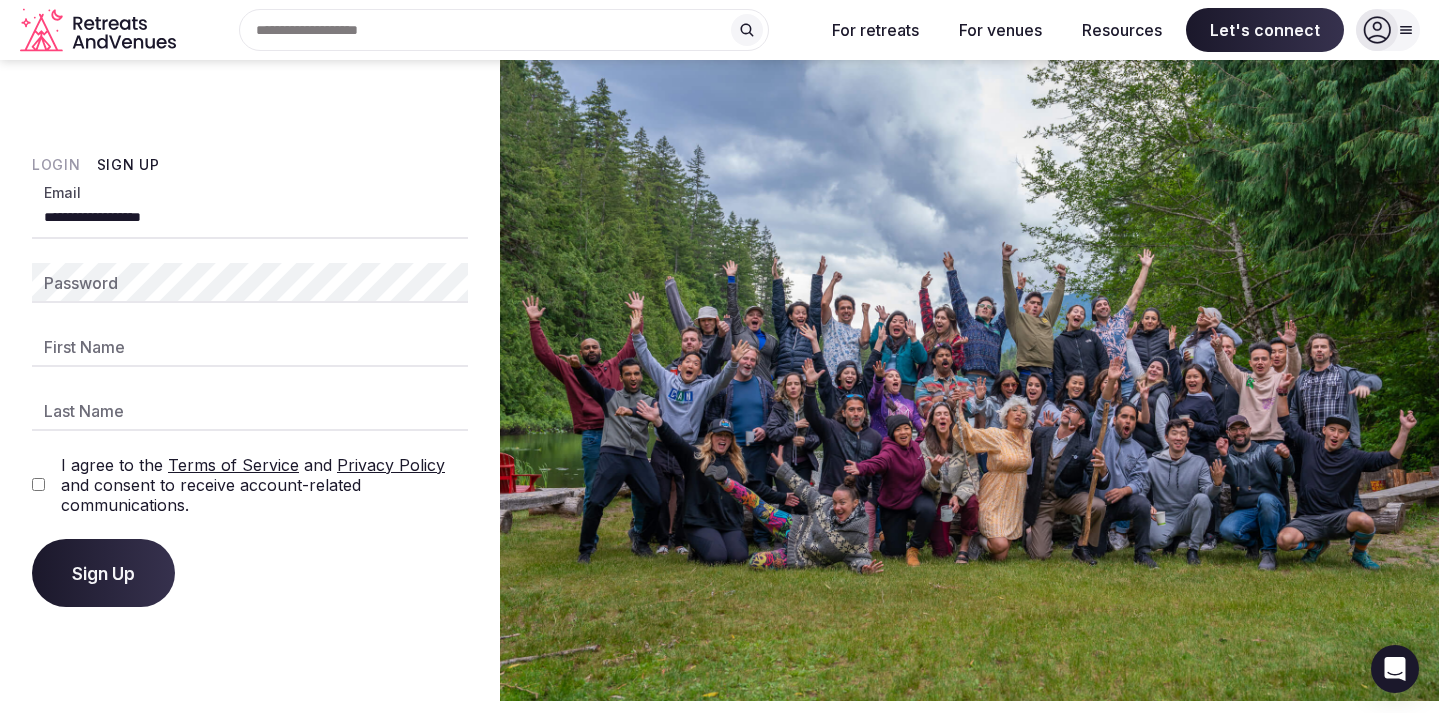 type on "**********" 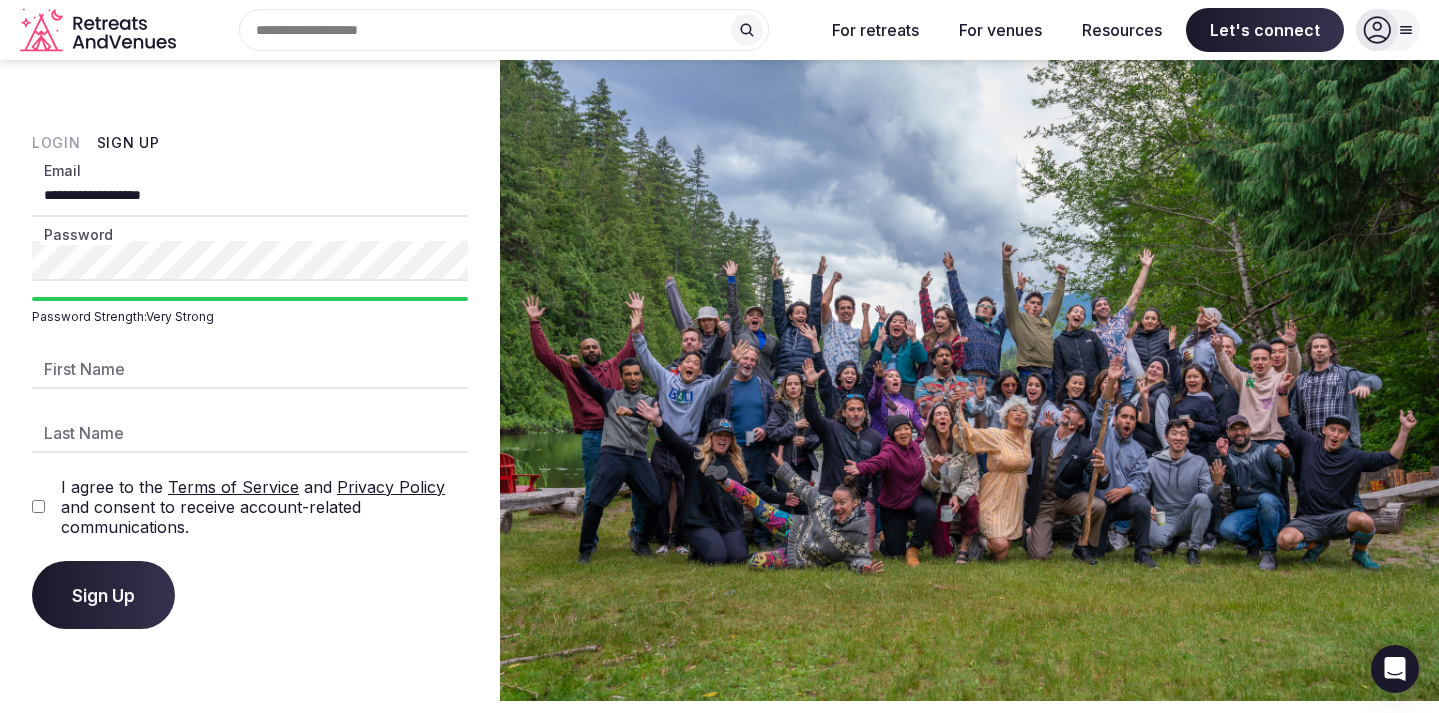 click on "First Name" at bounding box center (250, 369) 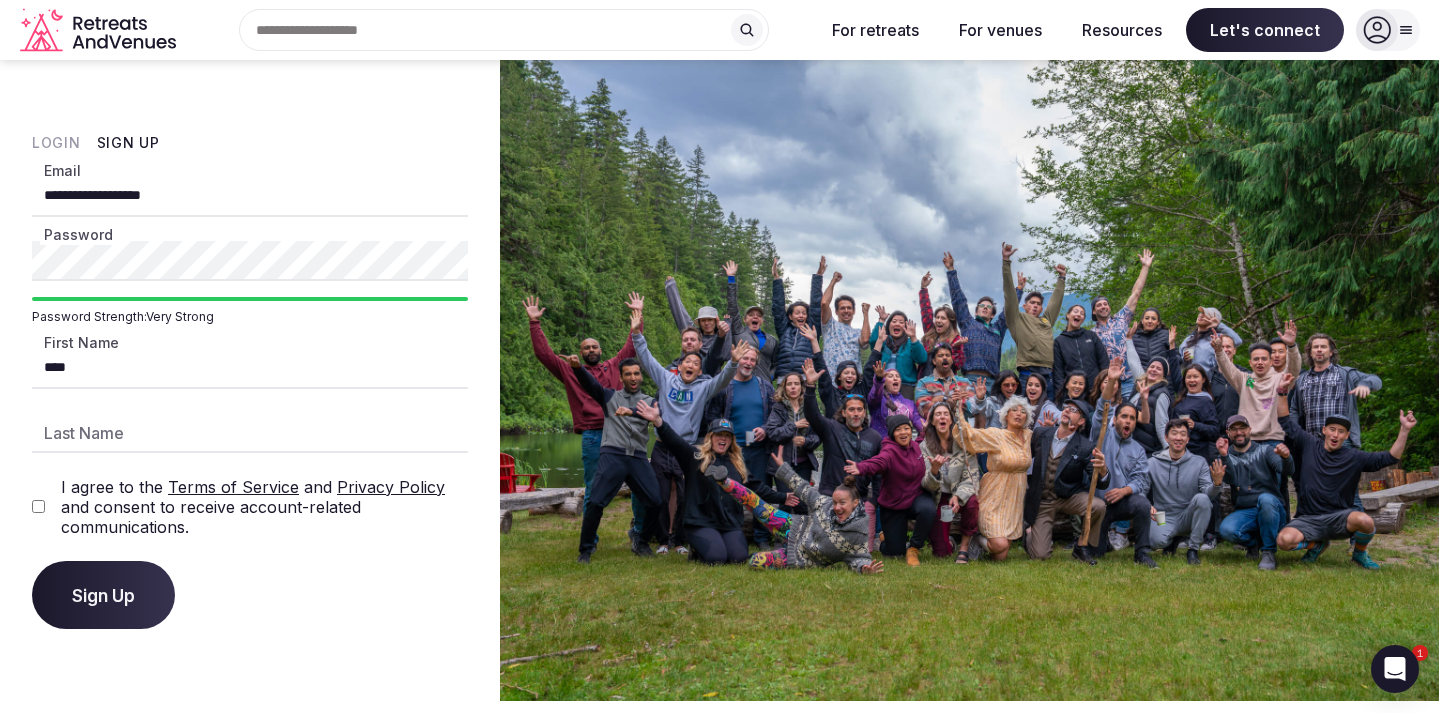type on "****" 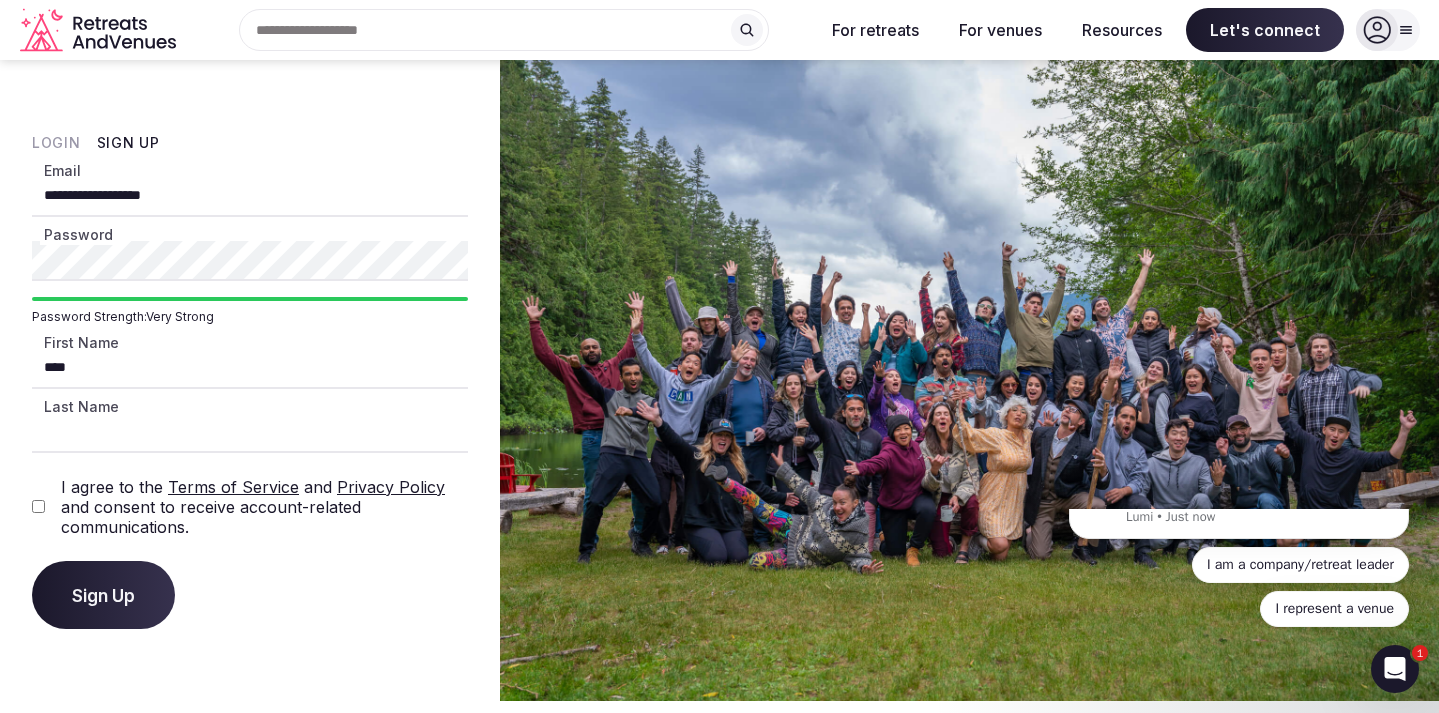 scroll, scrollTop: 0, scrollLeft: 0, axis: both 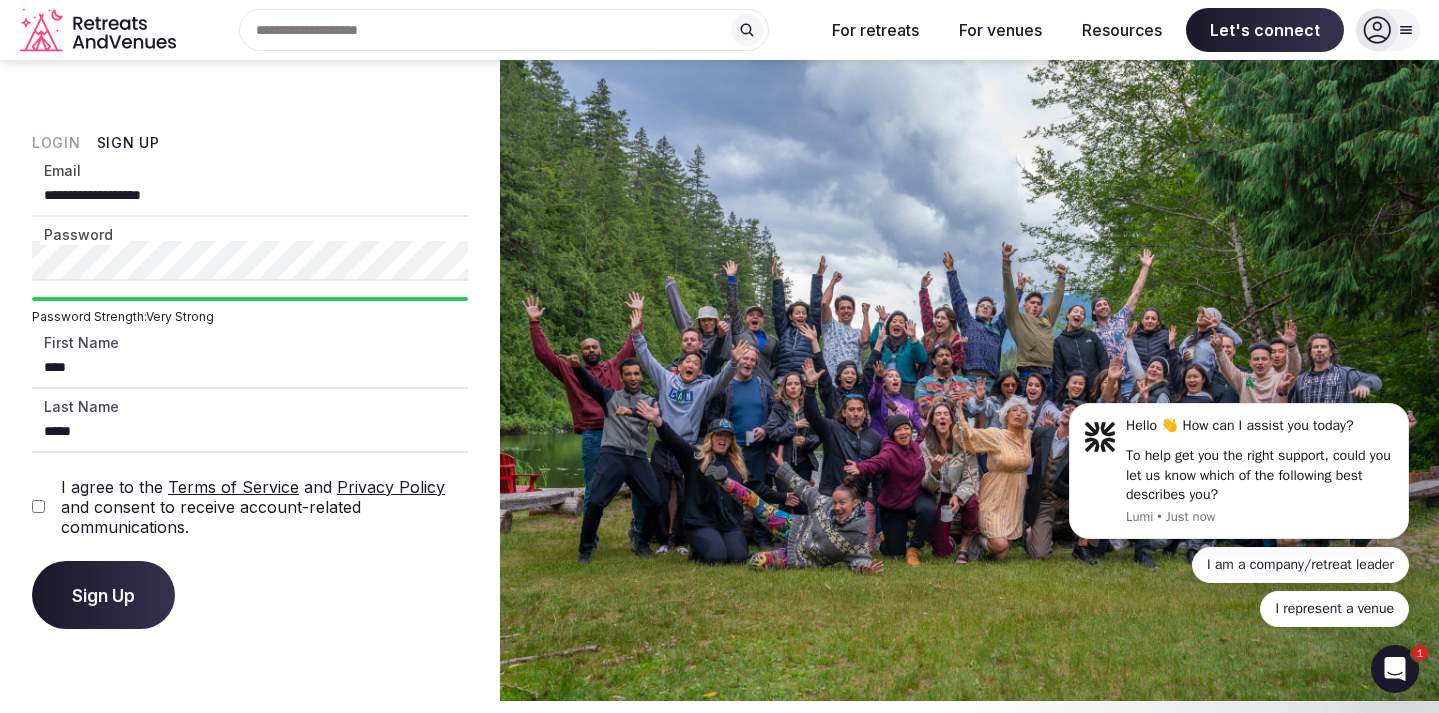 type on "*****" 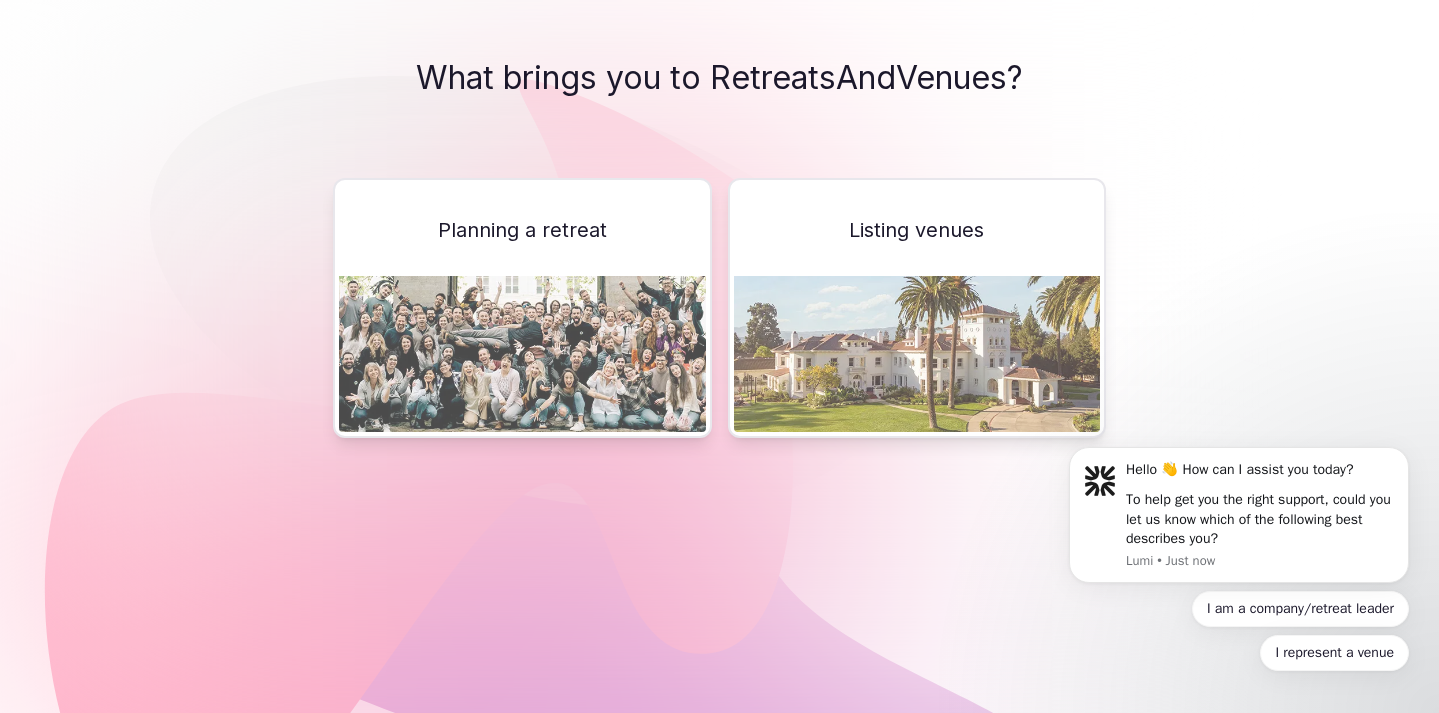 click on "Listing venues" at bounding box center [916, 230] 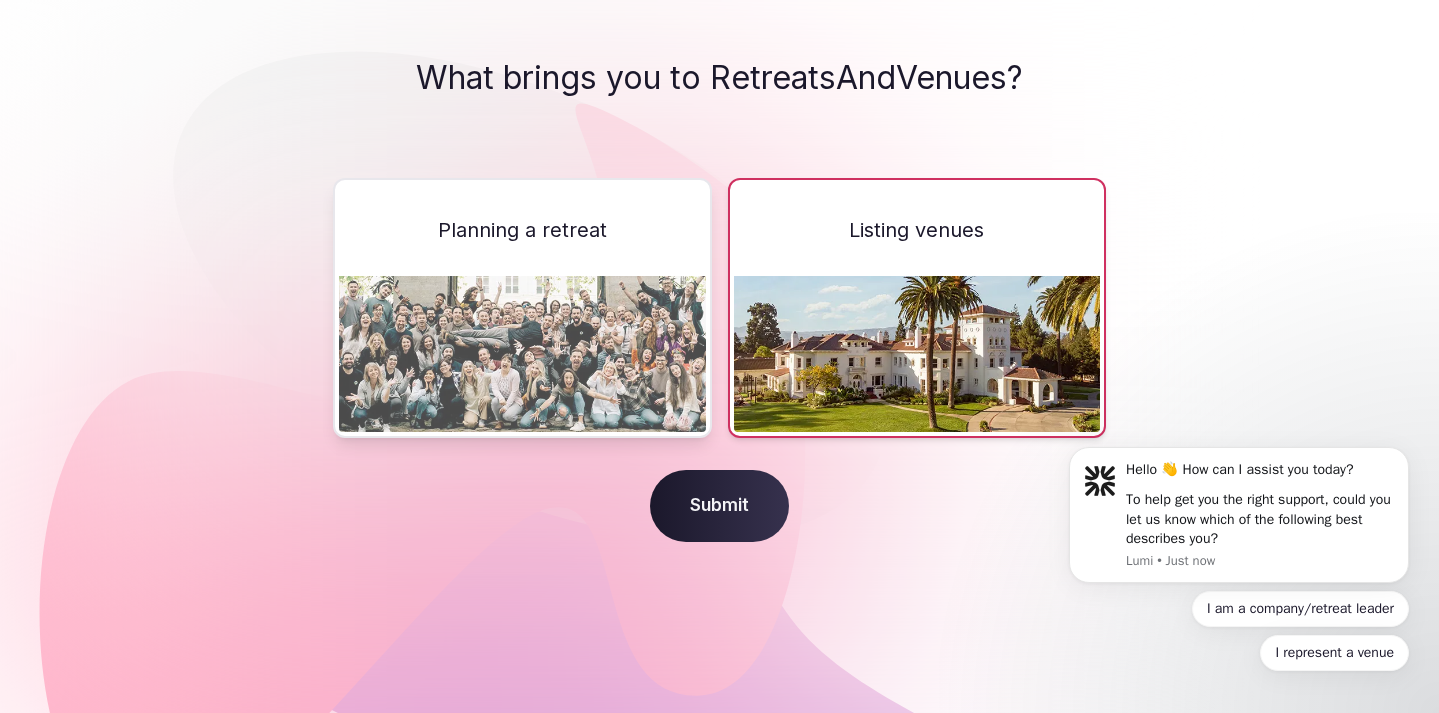 click on "Submit" at bounding box center [719, 506] 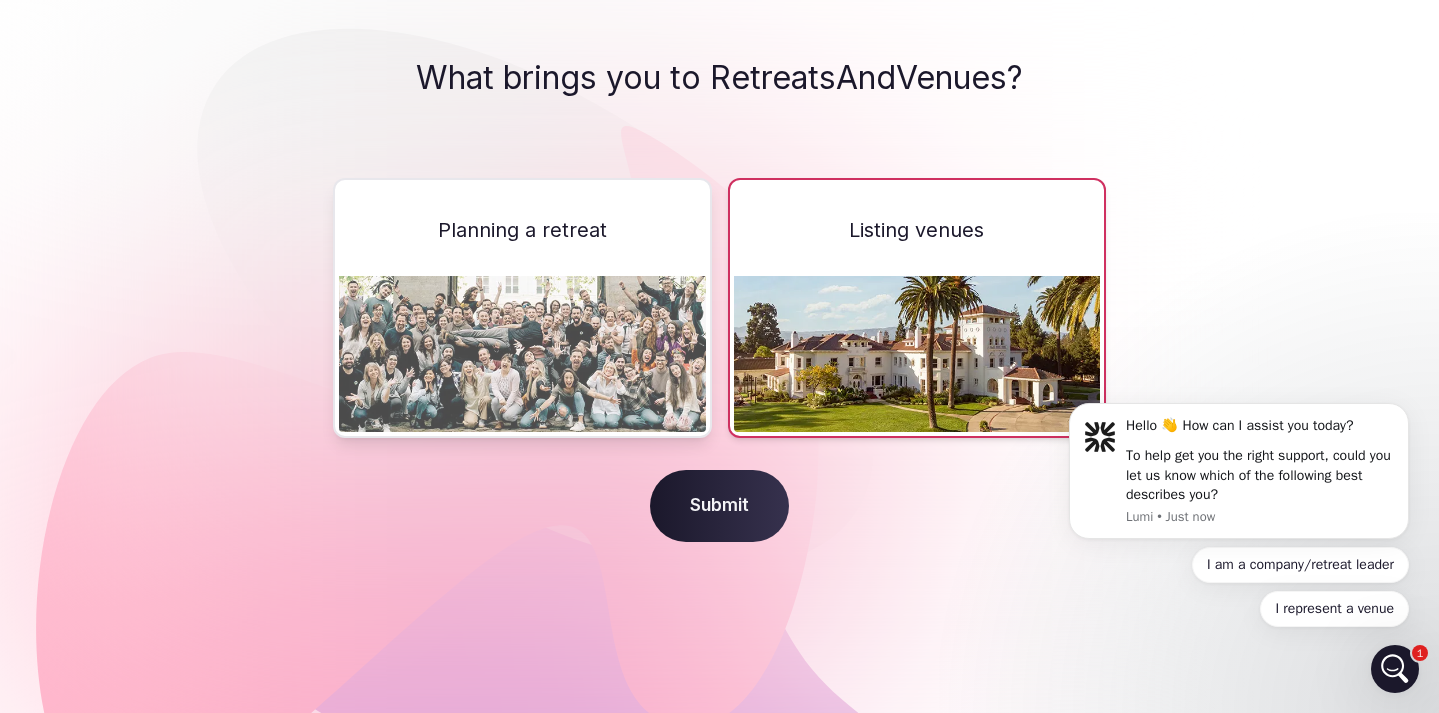 scroll, scrollTop: 0, scrollLeft: 0, axis: both 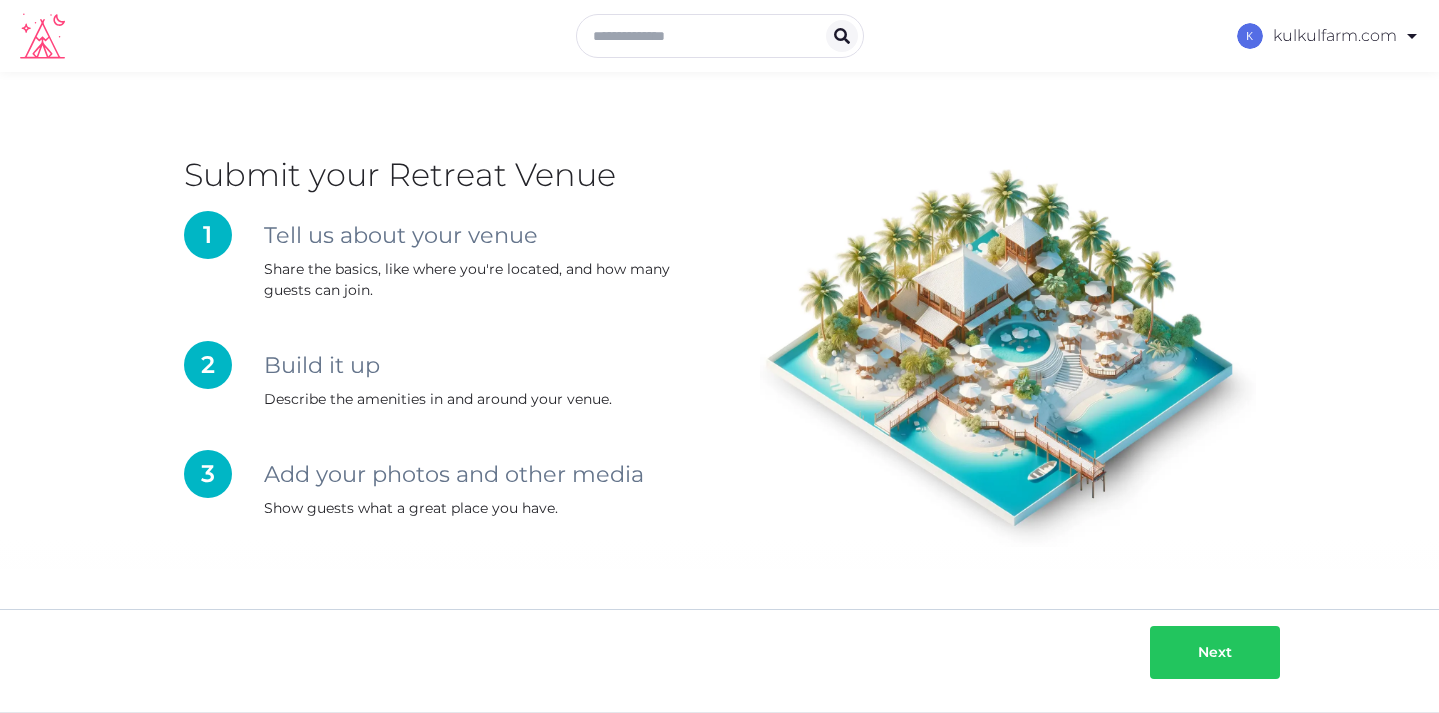 click on "Next" at bounding box center (1215, 652) 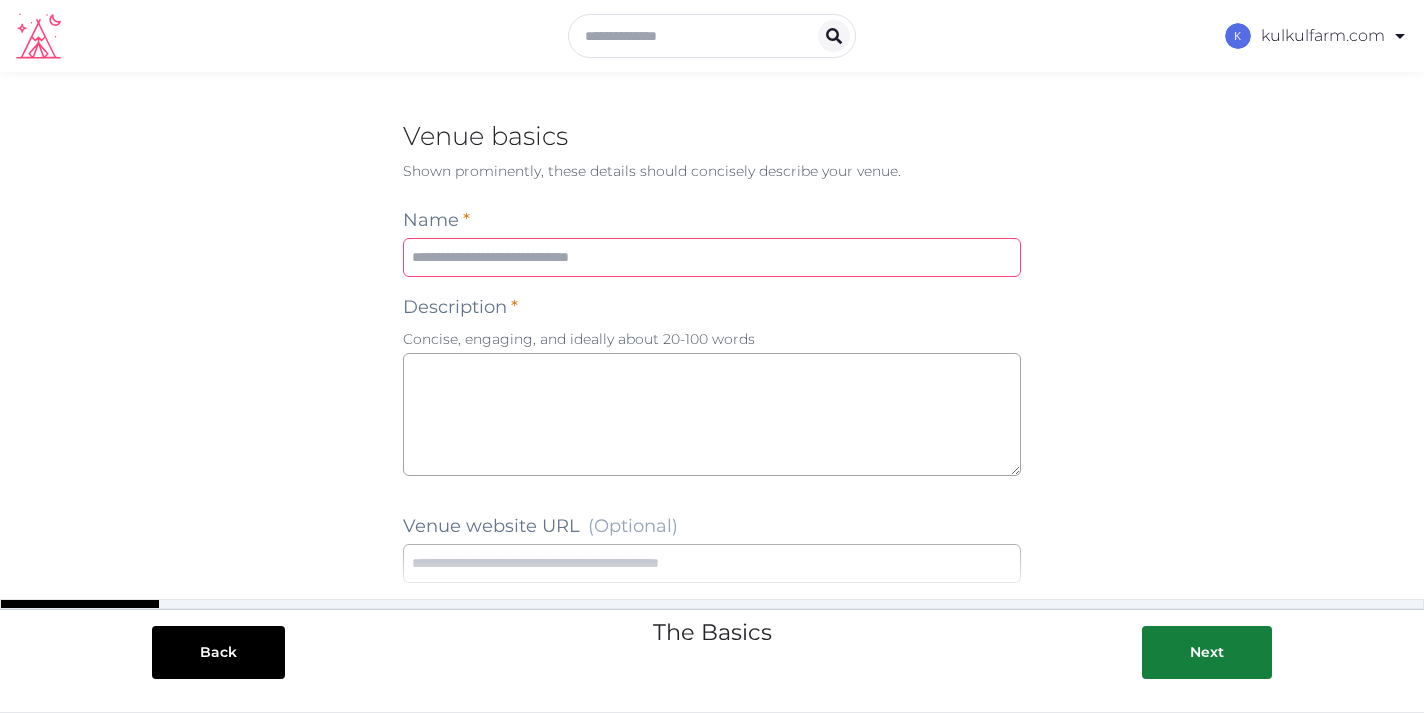 click at bounding box center [712, 257] 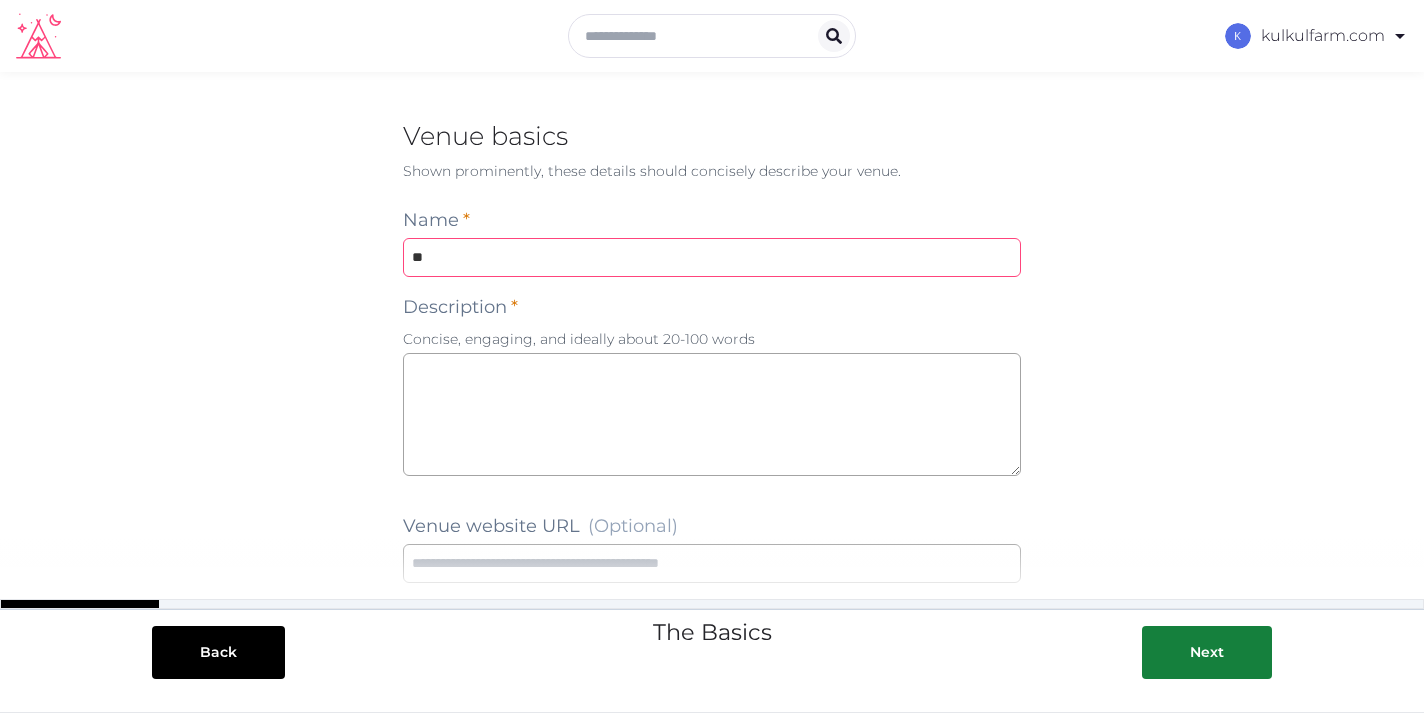 type on "*" 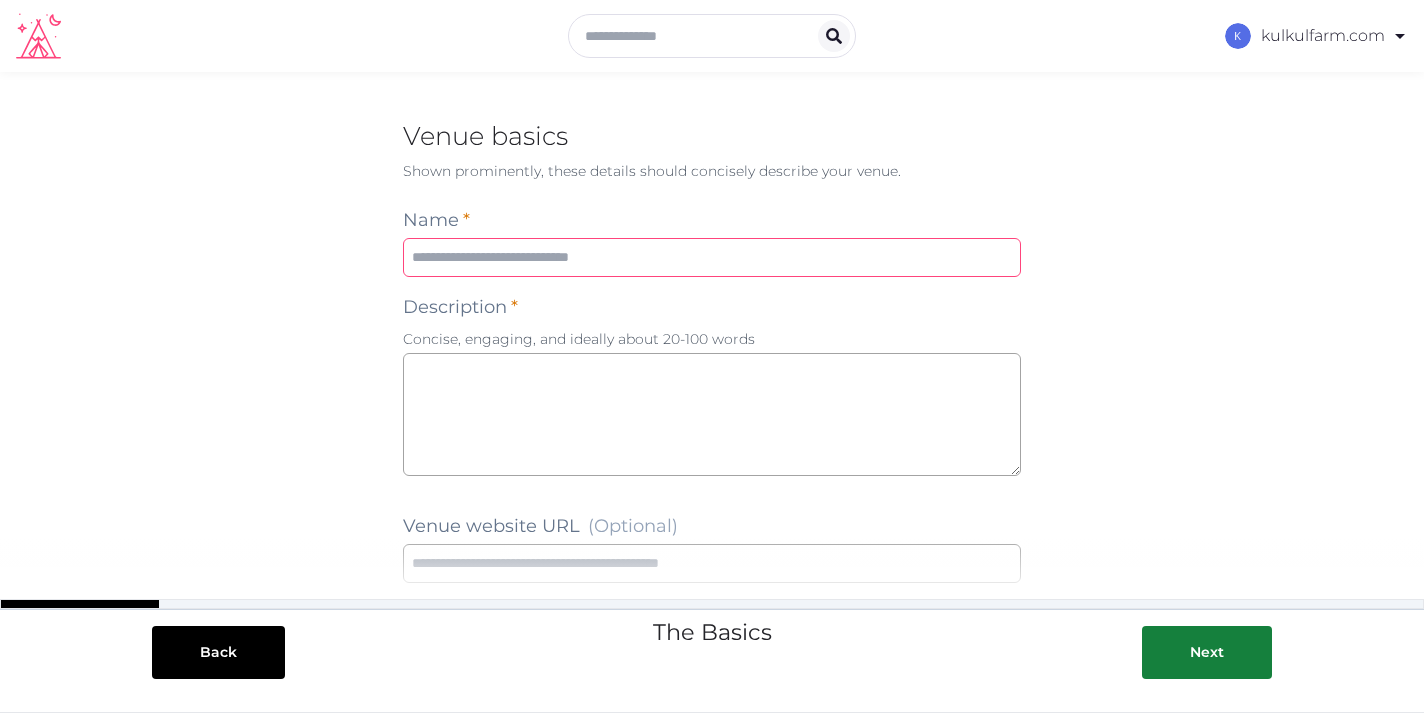 type on "*" 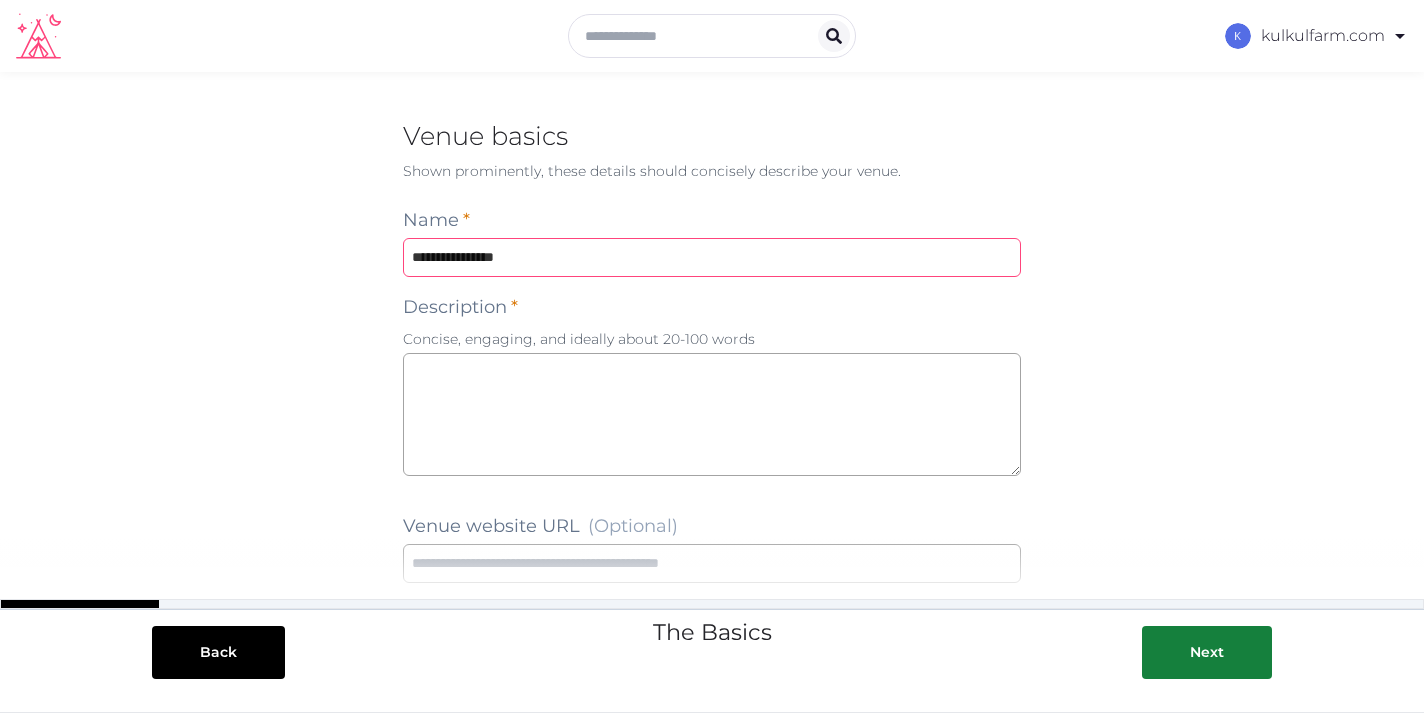 type on "**********" 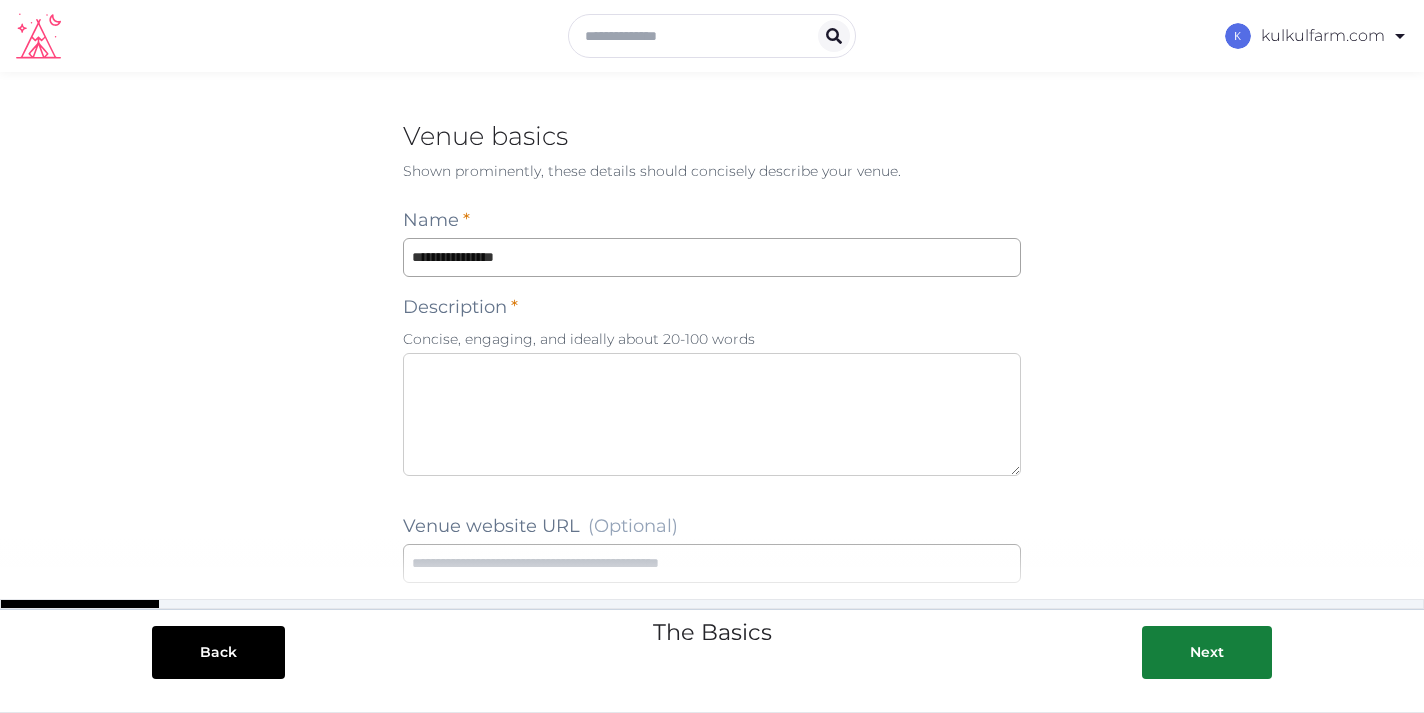 click at bounding box center [712, 414] 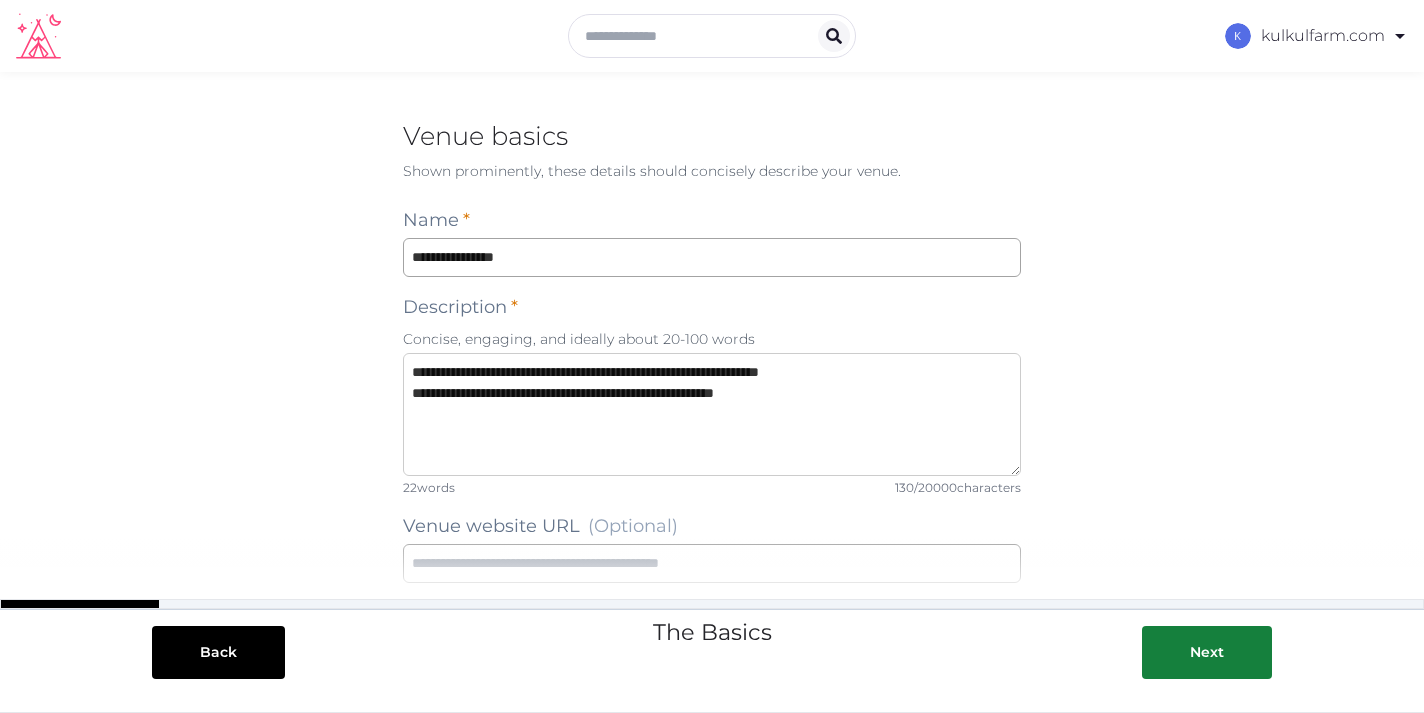 click on "**********" at bounding box center (712, 414) 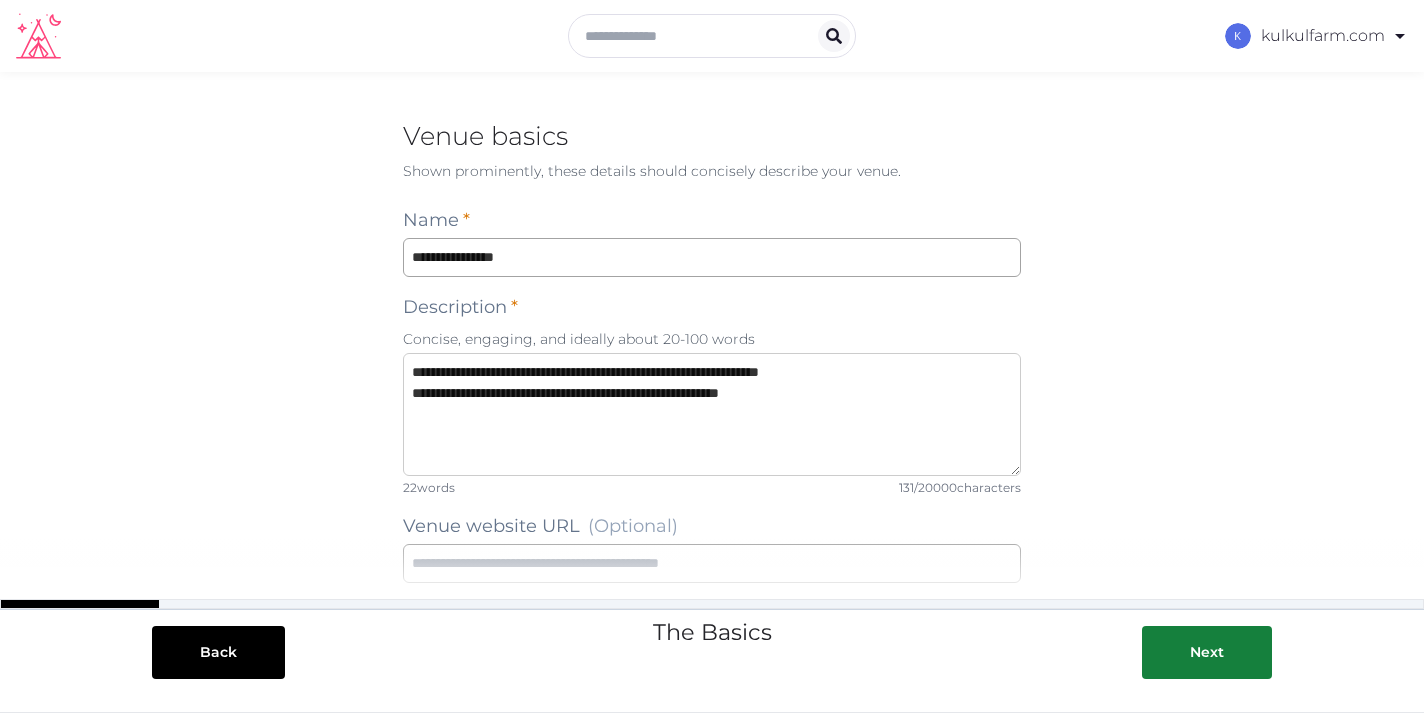 paste on "**********" 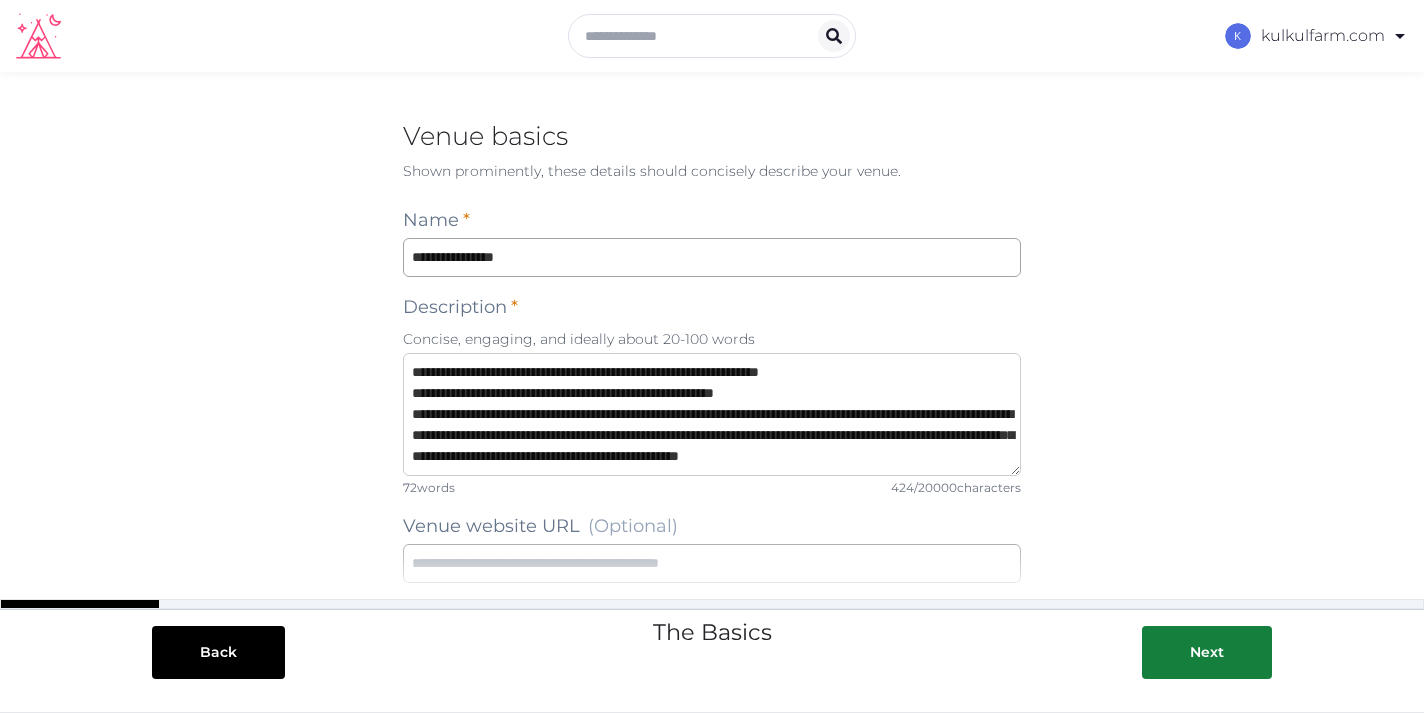 scroll, scrollTop: 21, scrollLeft: 0, axis: vertical 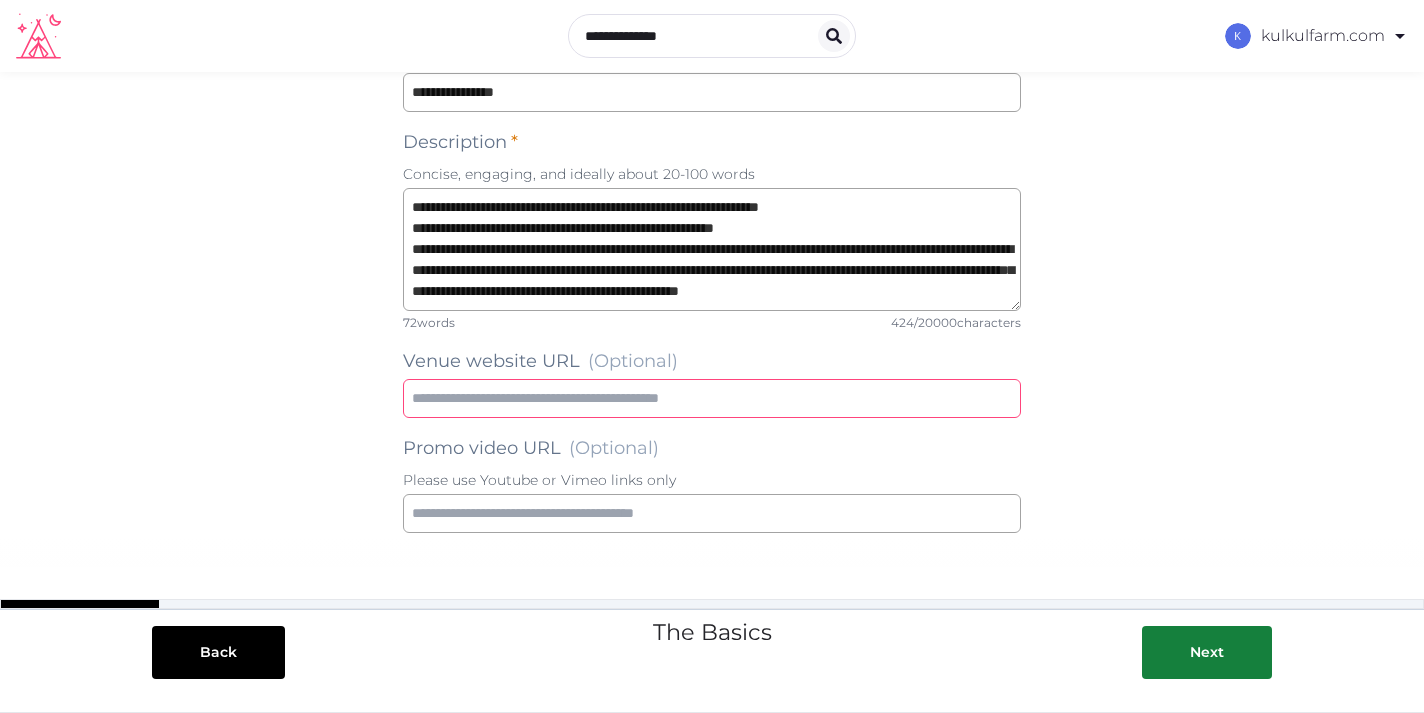click at bounding box center [712, 398] 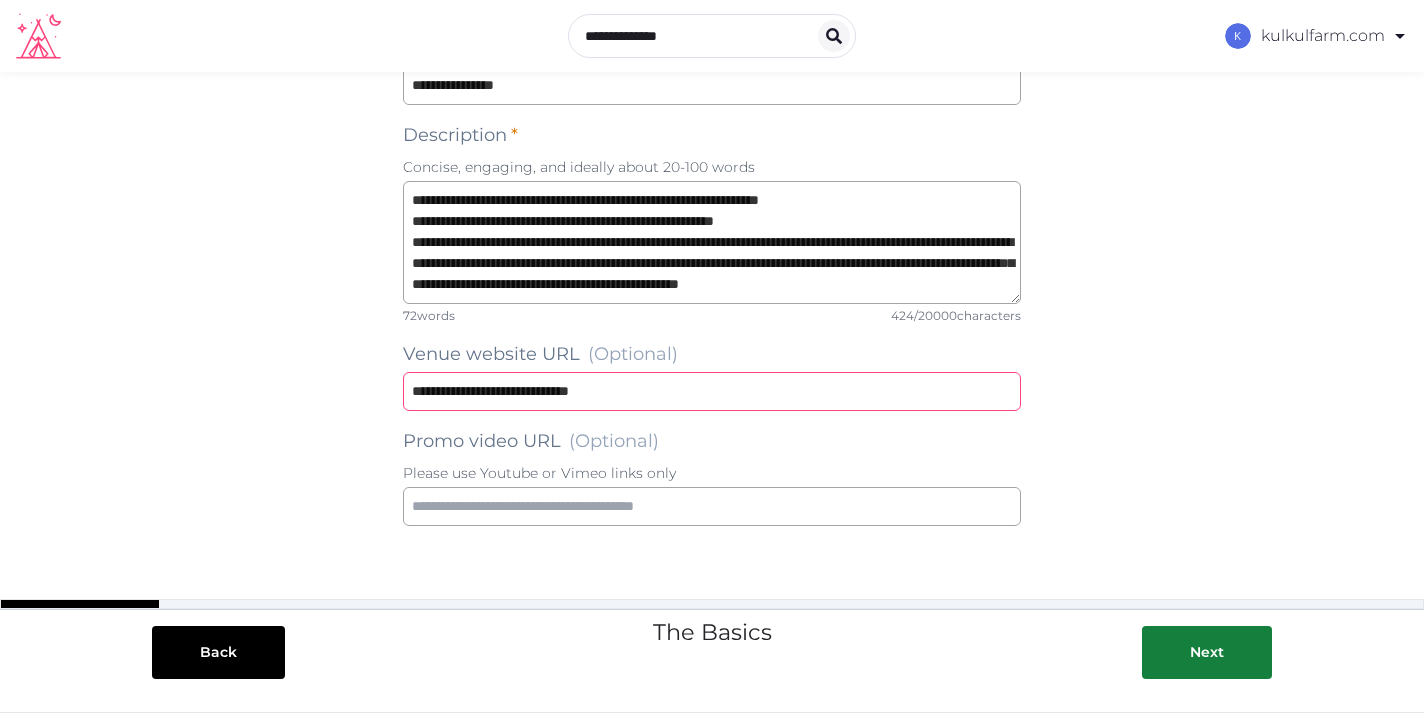 scroll, scrollTop: 234, scrollLeft: 0, axis: vertical 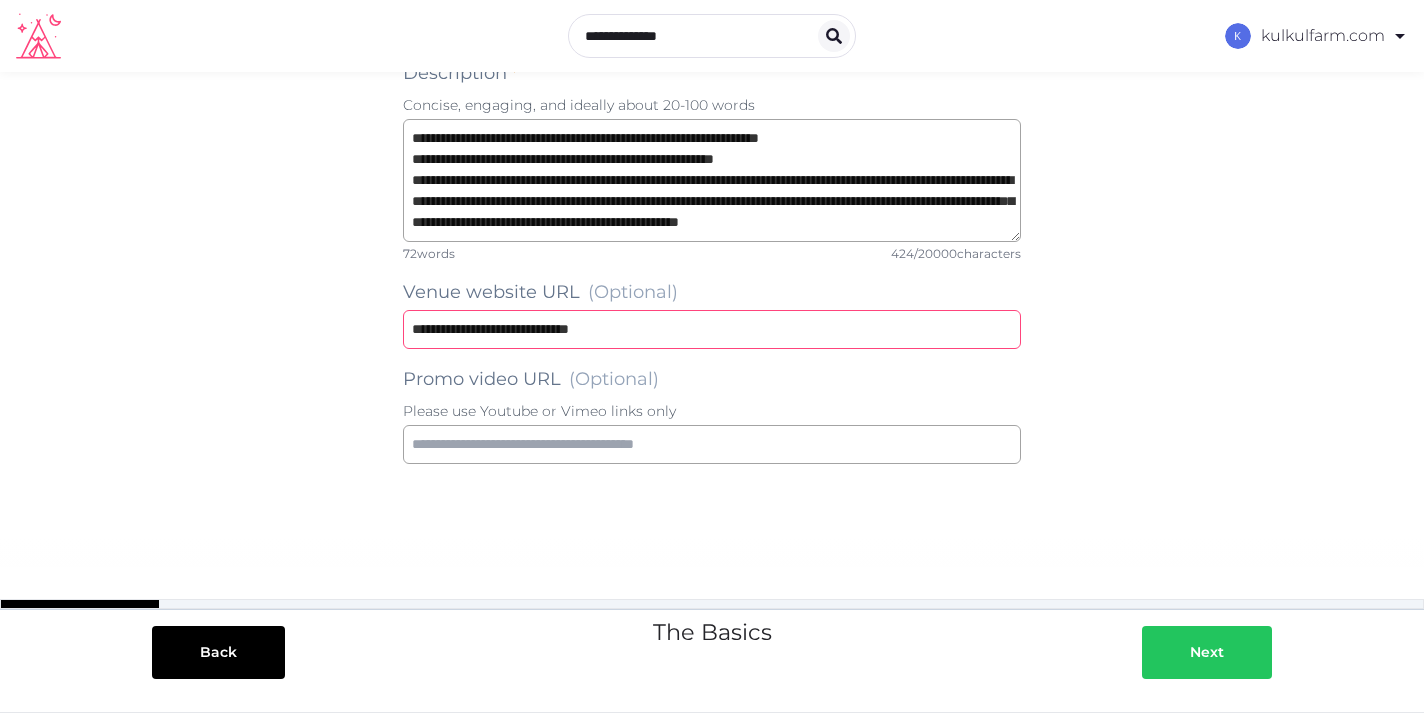 type on "**********" 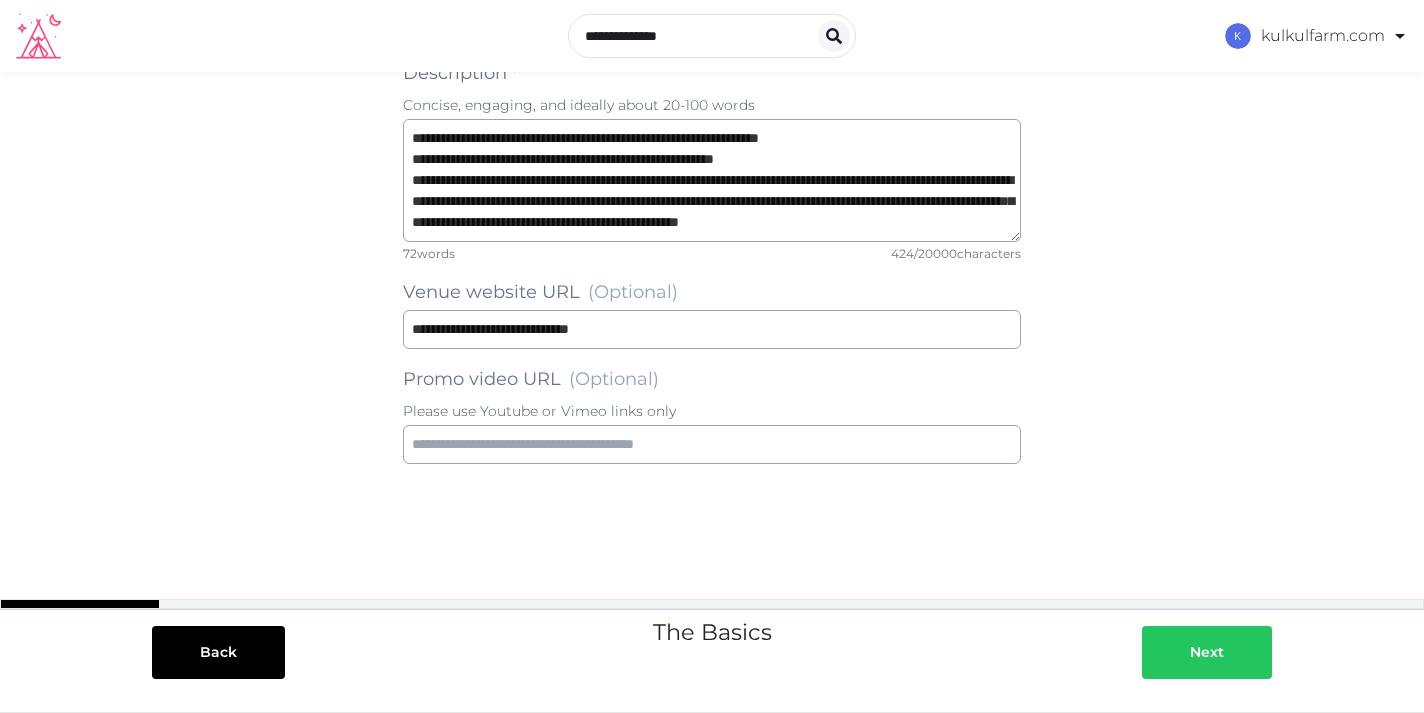 click at bounding box center [1170, 652] 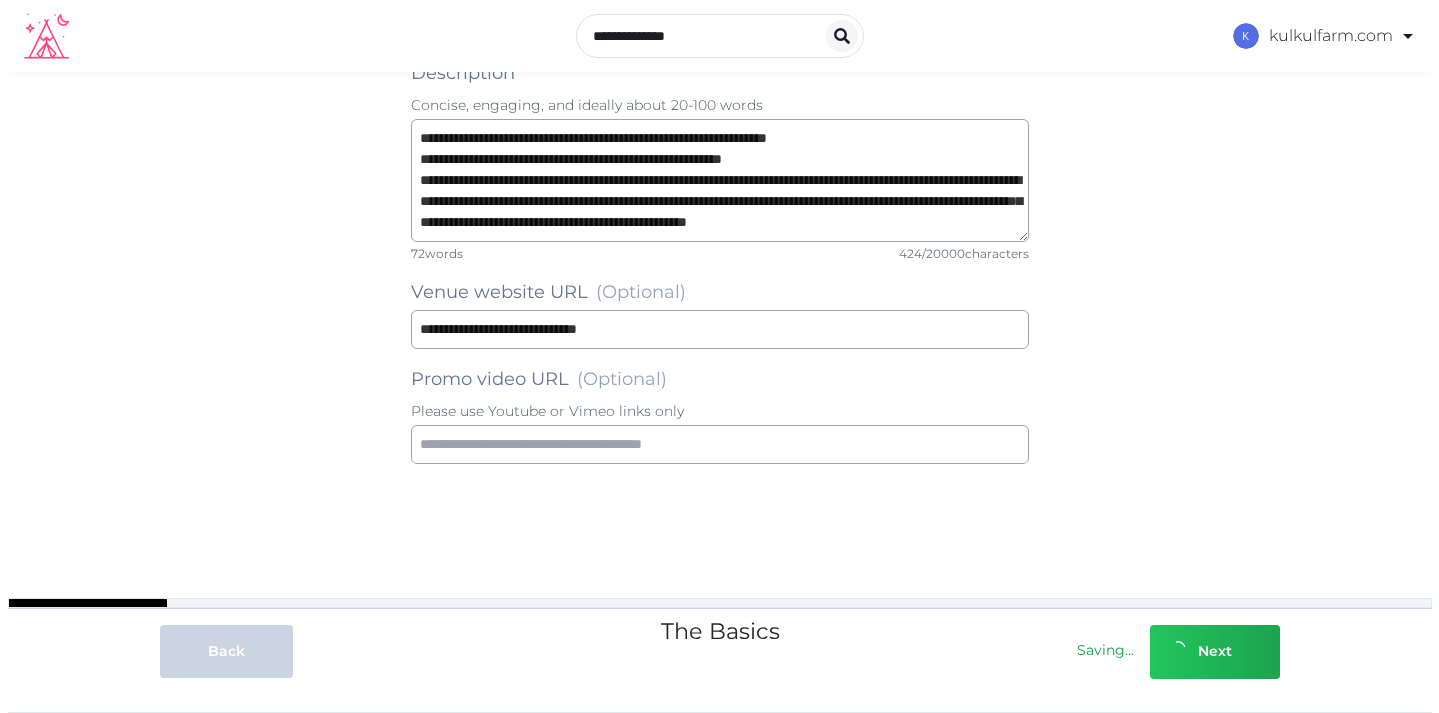 scroll, scrollTop: 0, scrollLeft: 0, axis: both 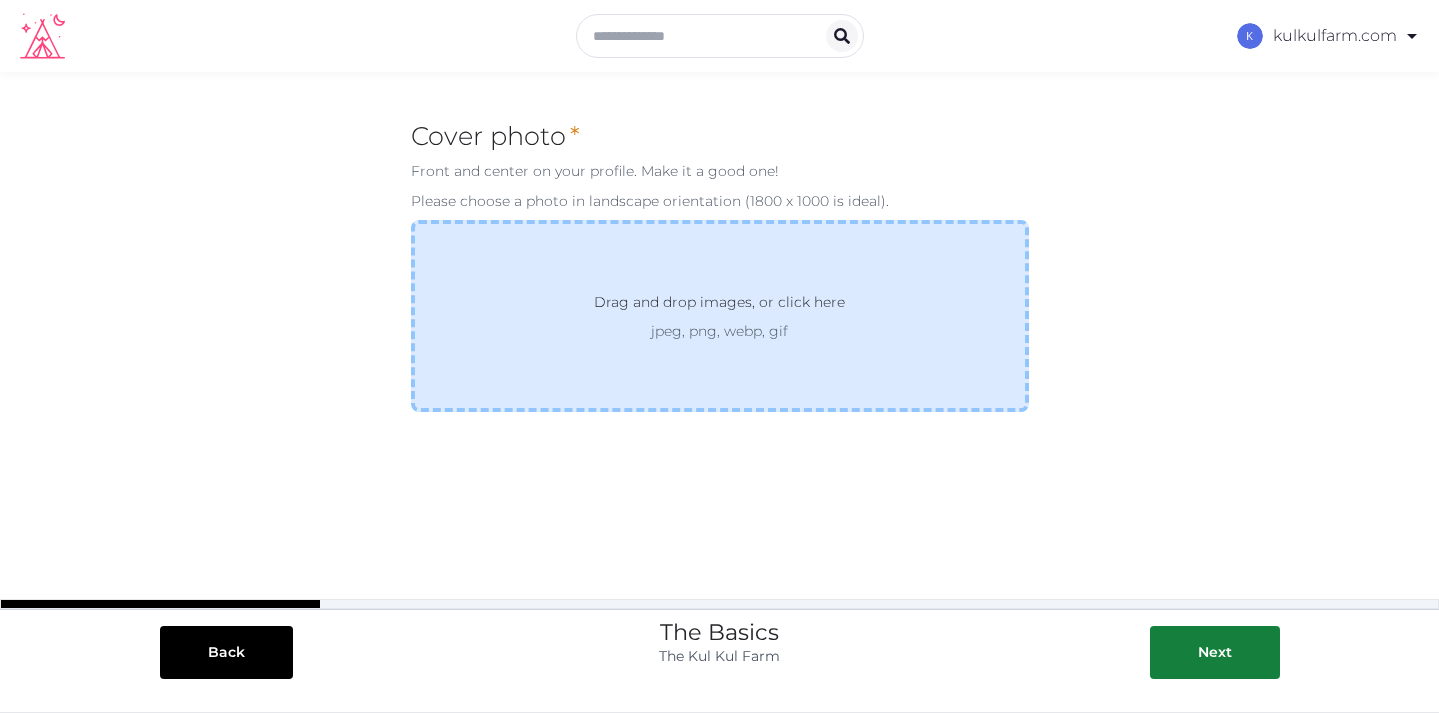 click on "Drag and drop images, or click here" at bounding box center (719, 306) 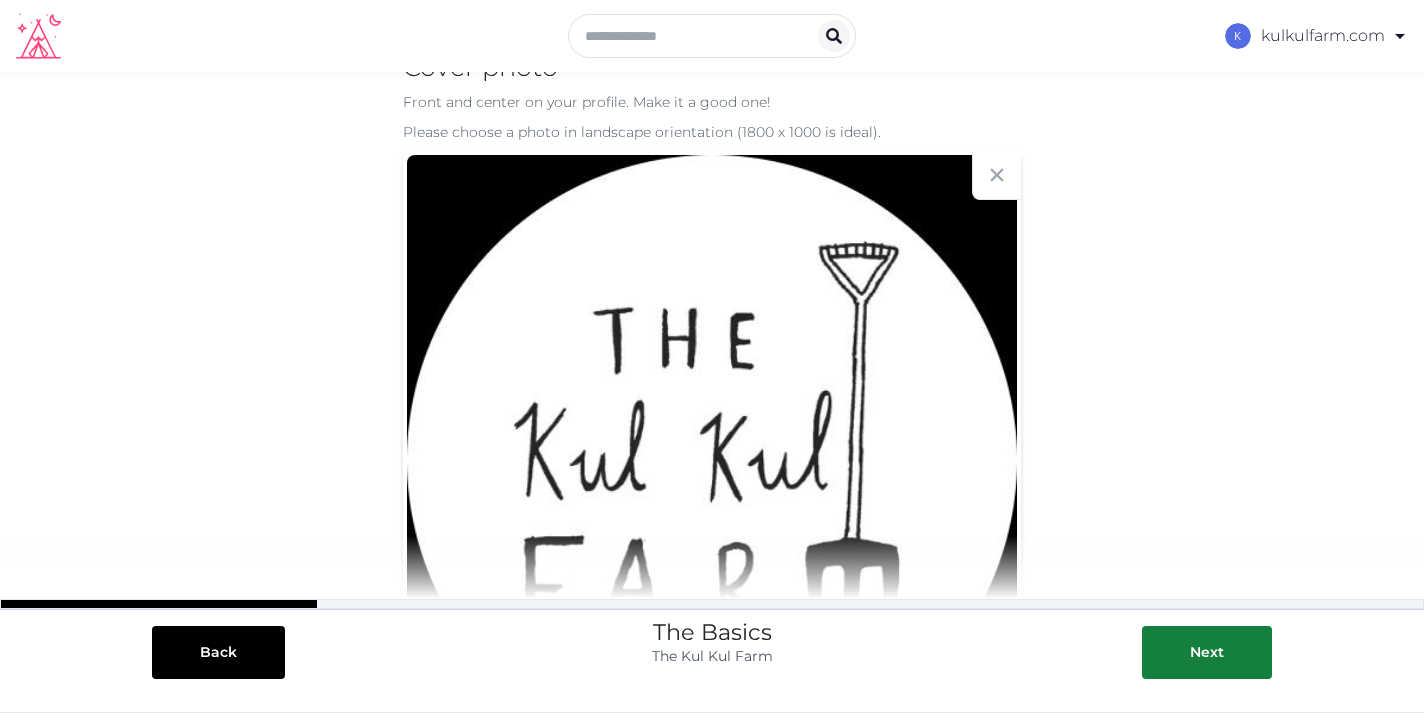 scroll, scrollTop: 165, scrollLeft: 0, axis: vertical 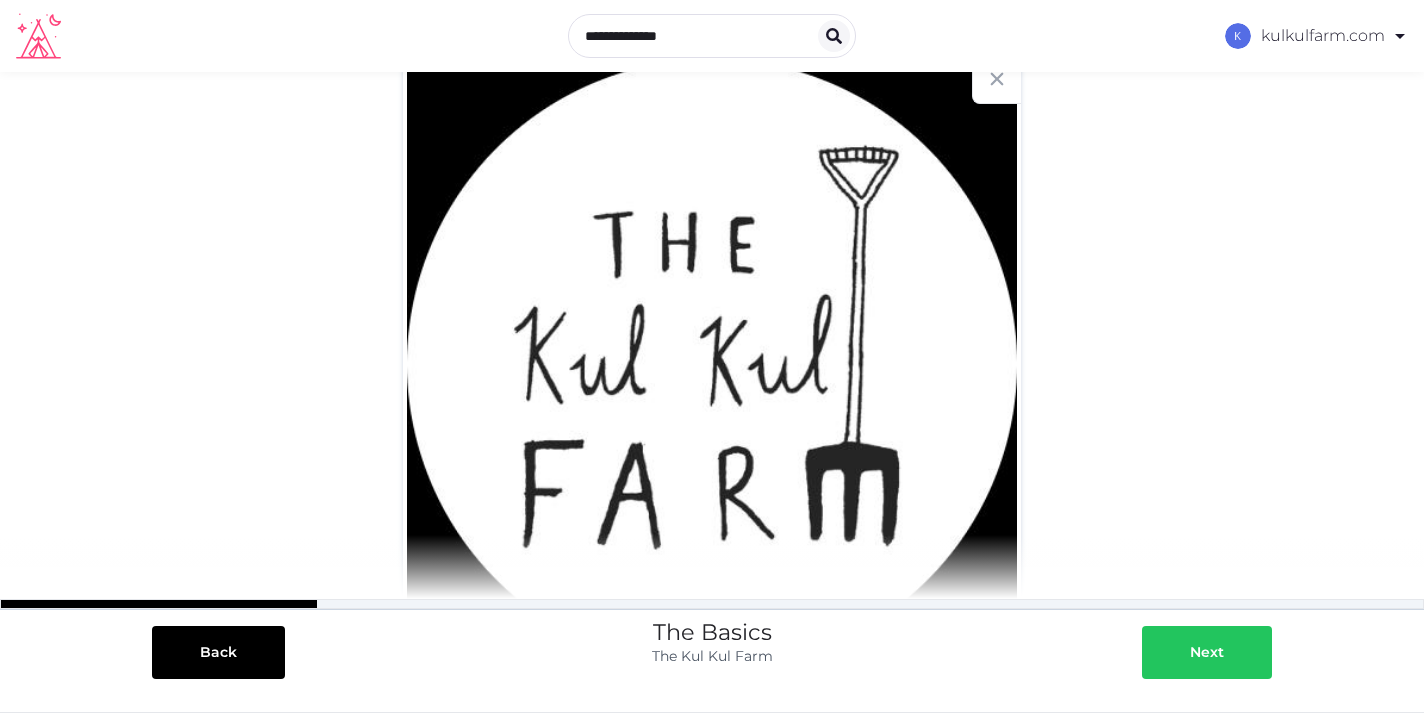 click on "Next" at bounding box center [1207, 652] 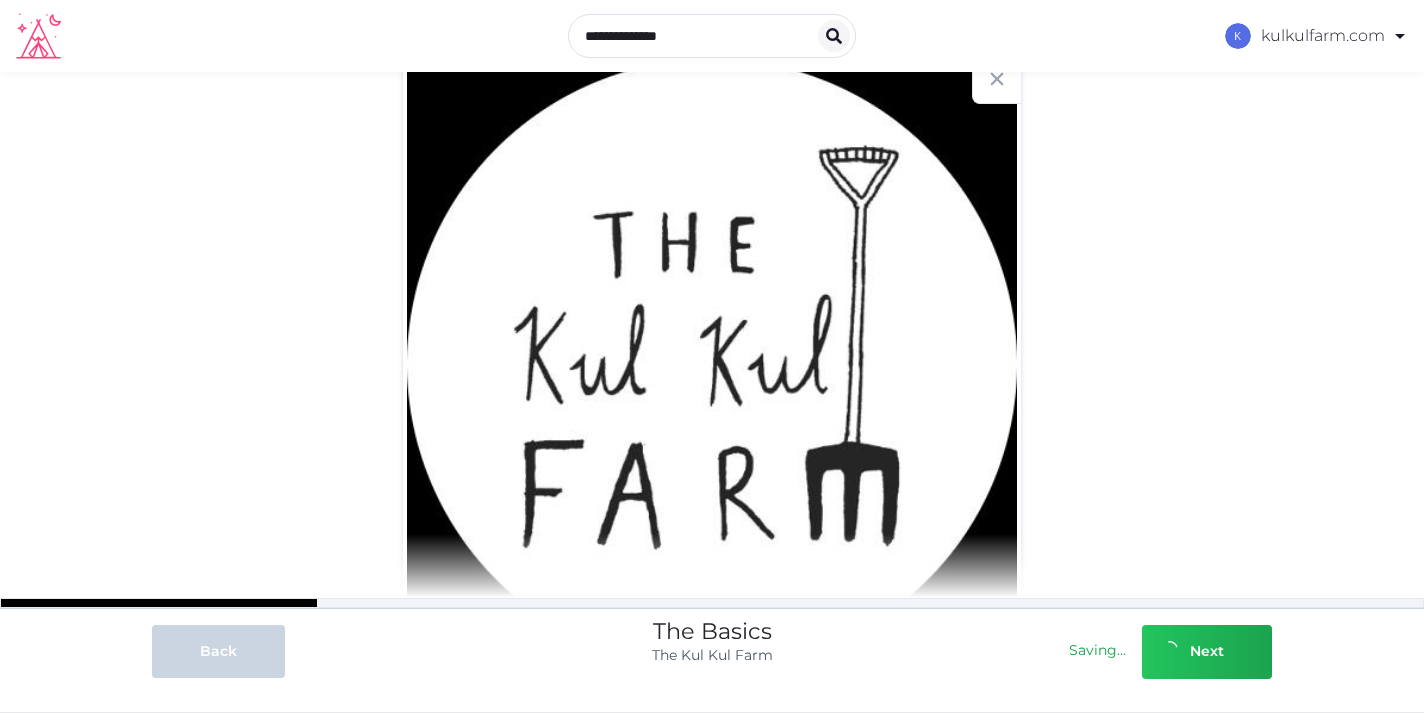scroll, scrollTop: 0, scrollLeft: 0, axis: both 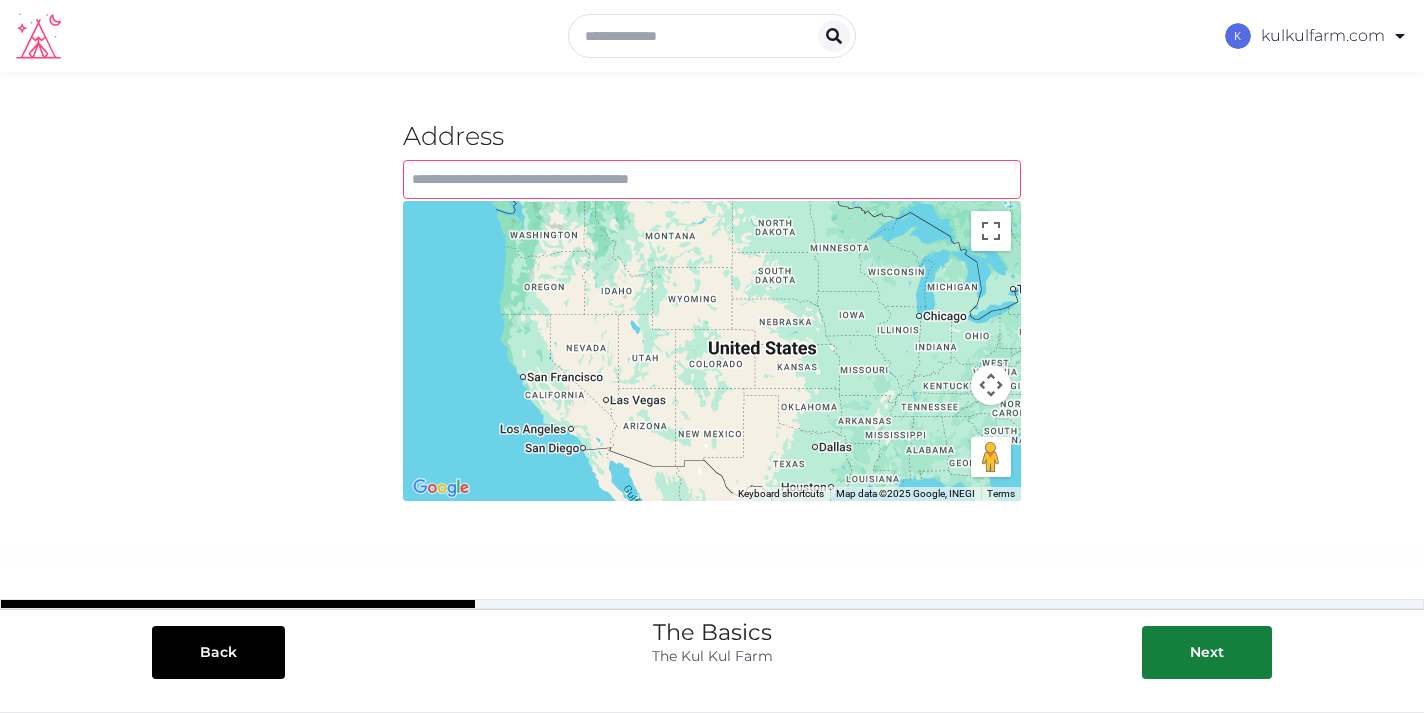 click at bounding box center [712, 179] 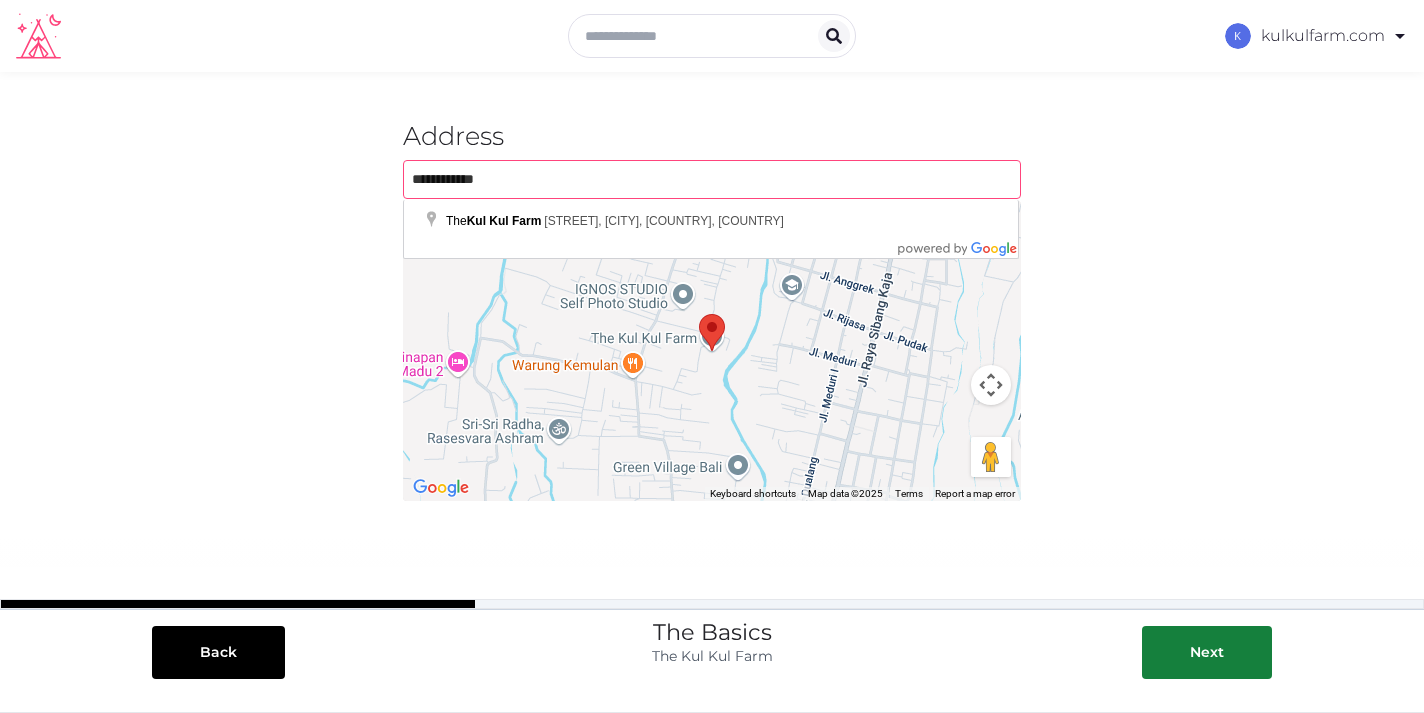 type on "**********" 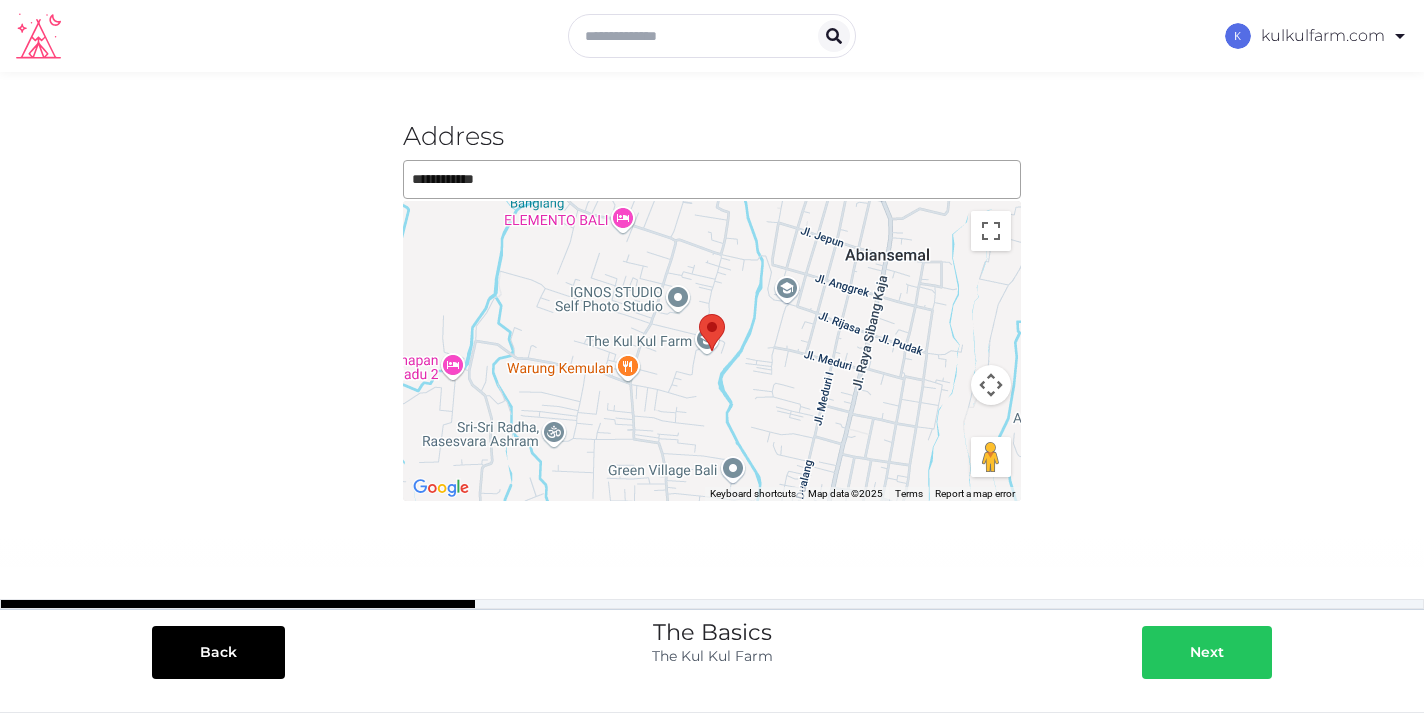 click at bounding box center (1244, 652) 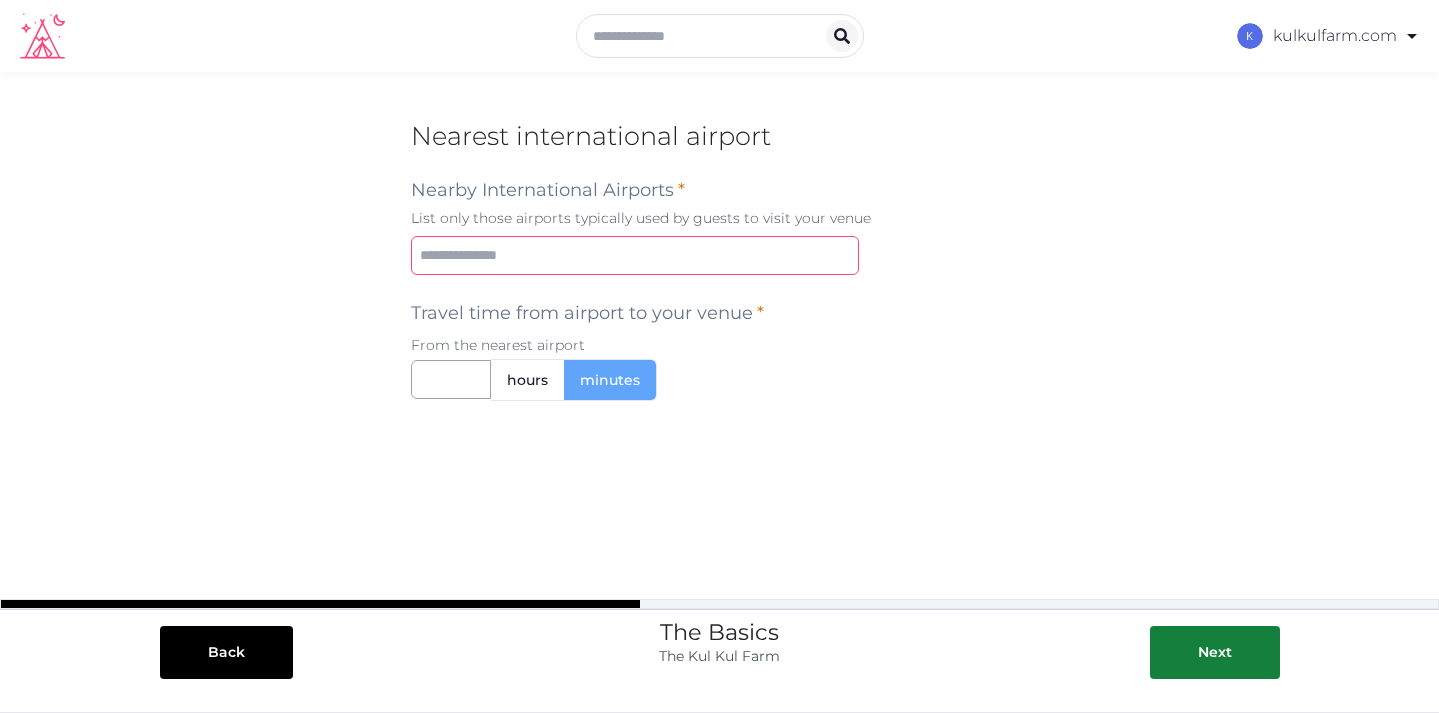 click at bounding box center [635, 255] 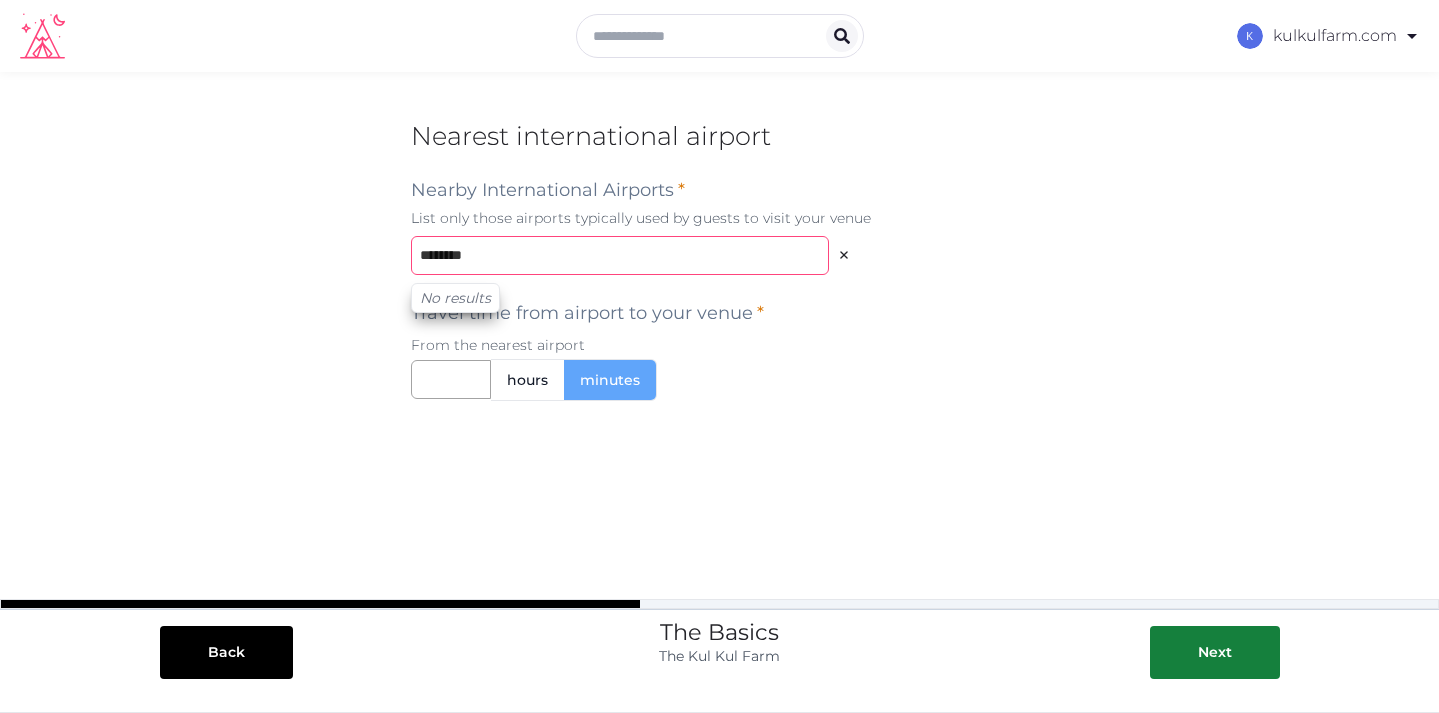 drag, startPoint x: 668, startPoint y: 269, endPoint x: 419, endPoint y: 263, distance: 249.07228 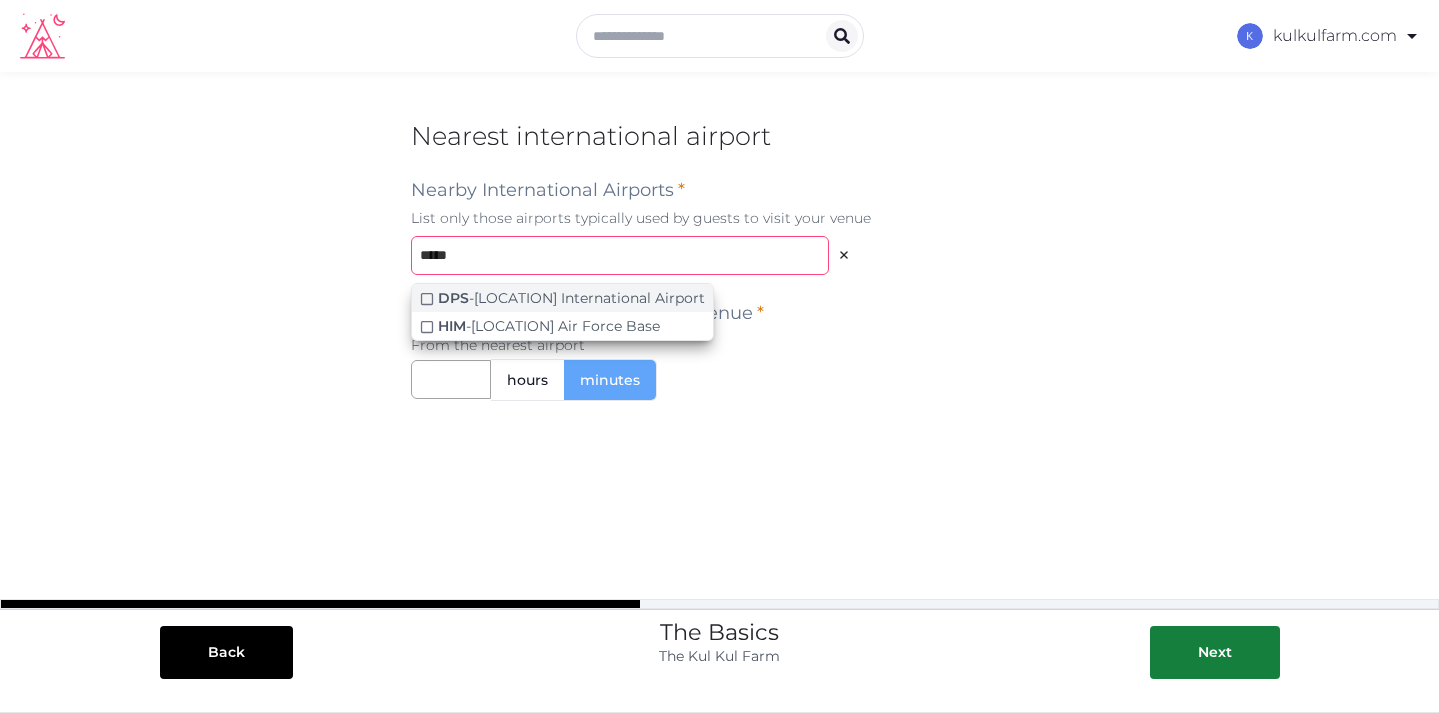 type on "*****" 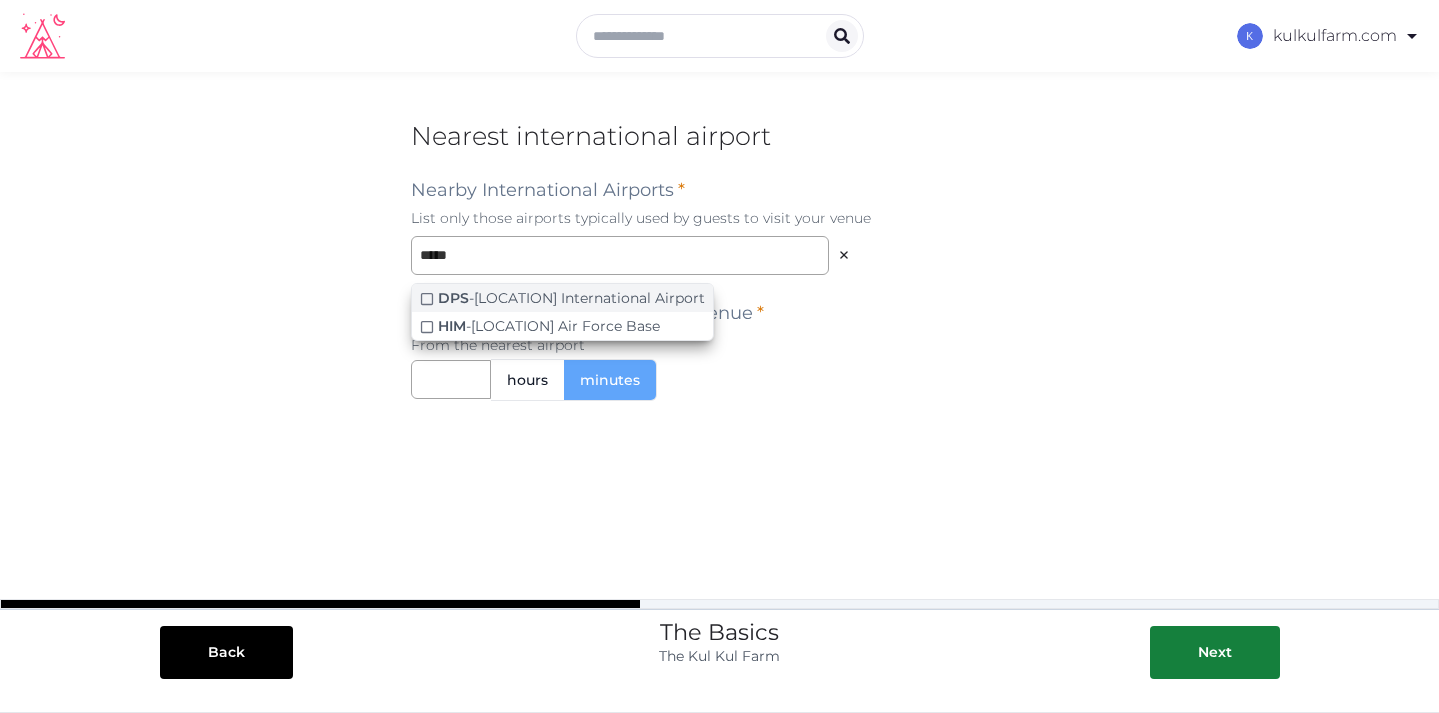 click on "DPS  -  [LOCATION] International Airport" at bounding box center [571, 298] 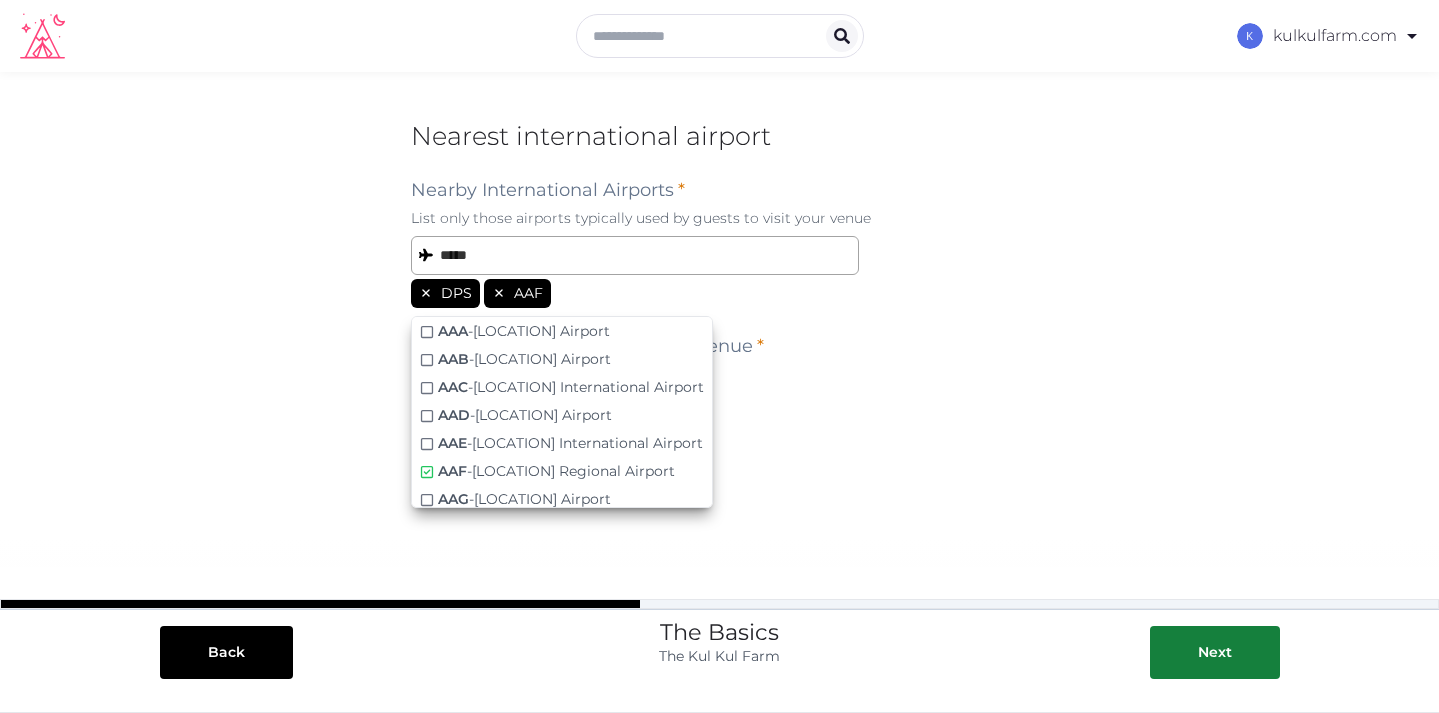 click 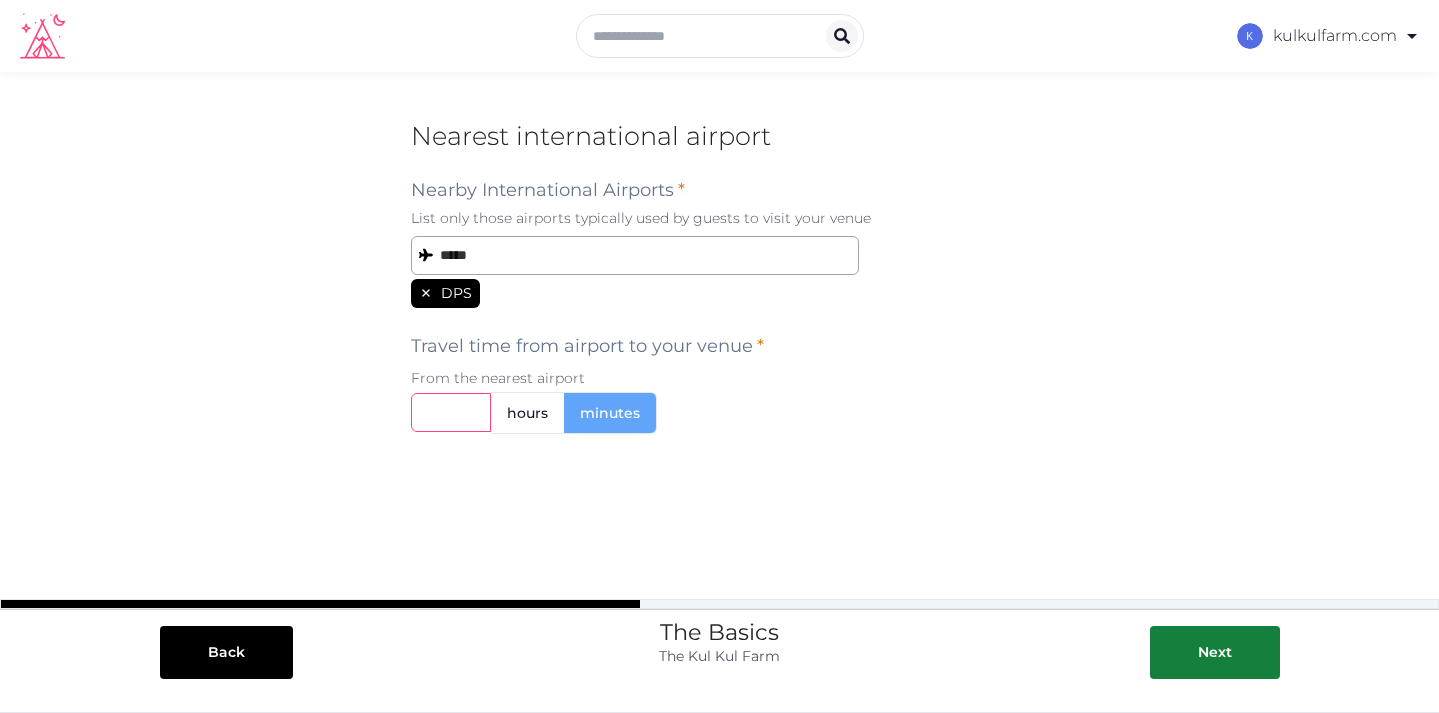 click at bounding box center [451, 412] 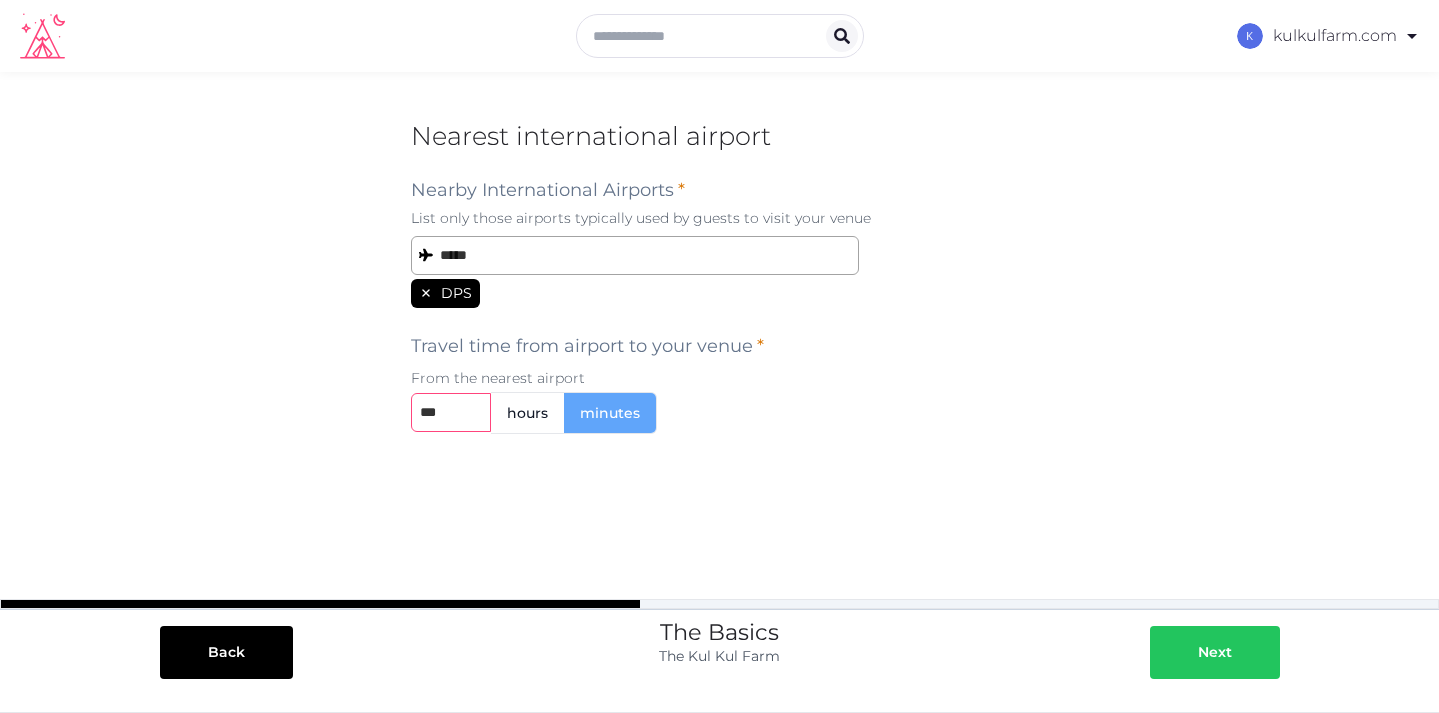 type on "***" 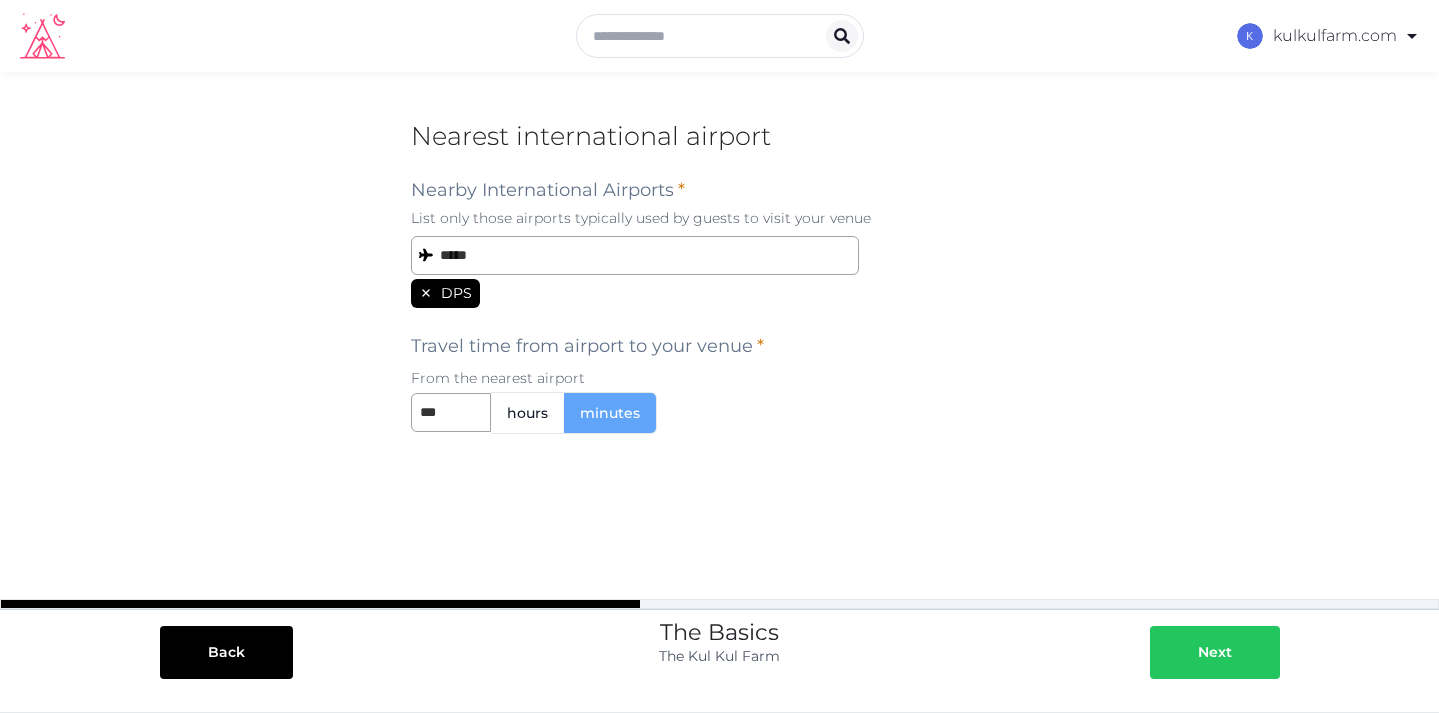 click on "Next" at bounding box center [1215, 652] 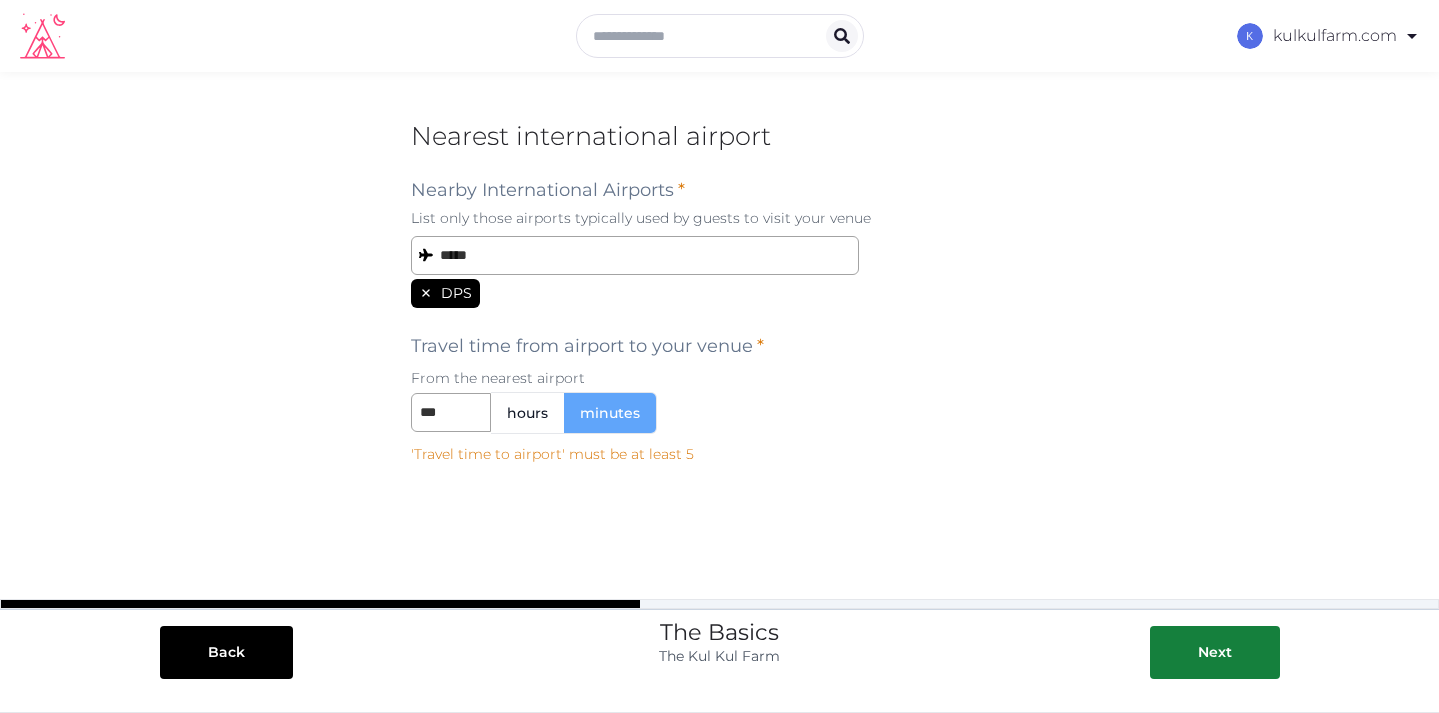 click on "hours" at bounding box center [527, 413] 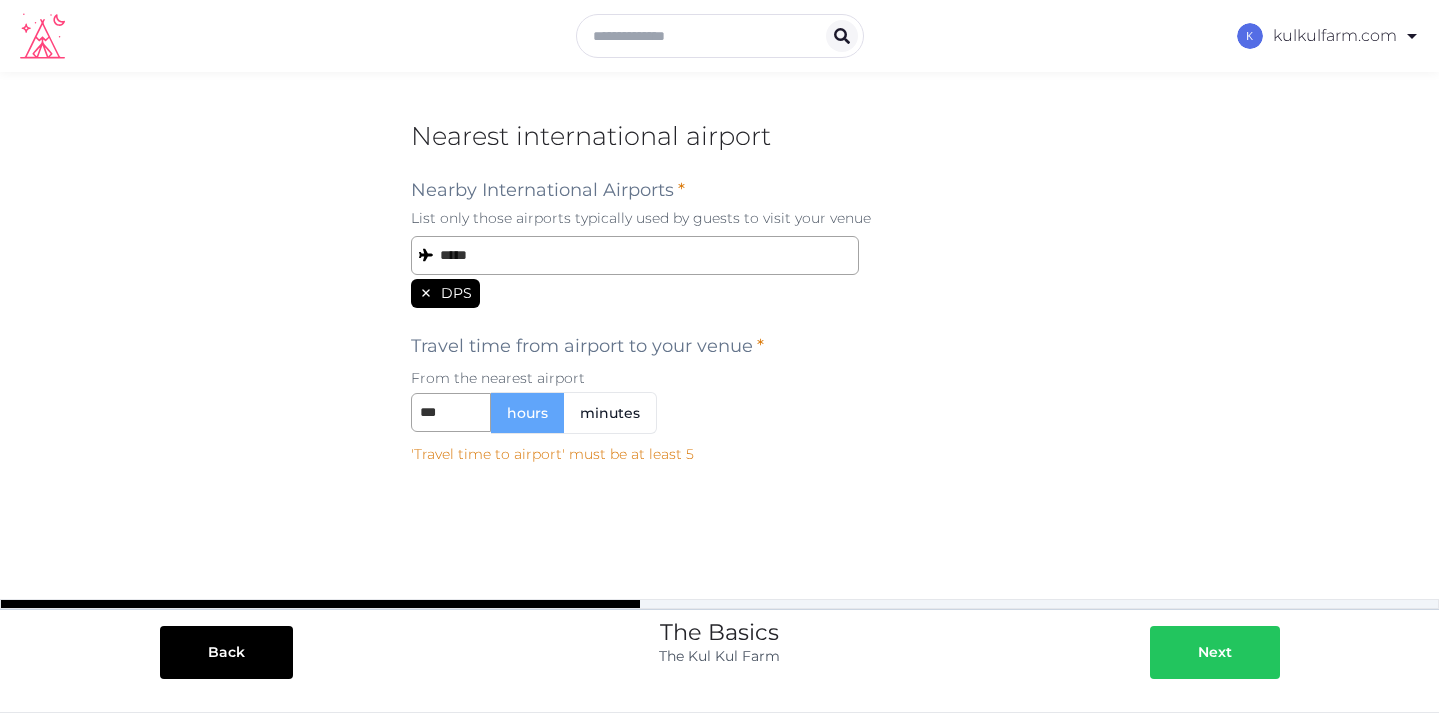 click on "Next" at bounding box center (1215, 652) 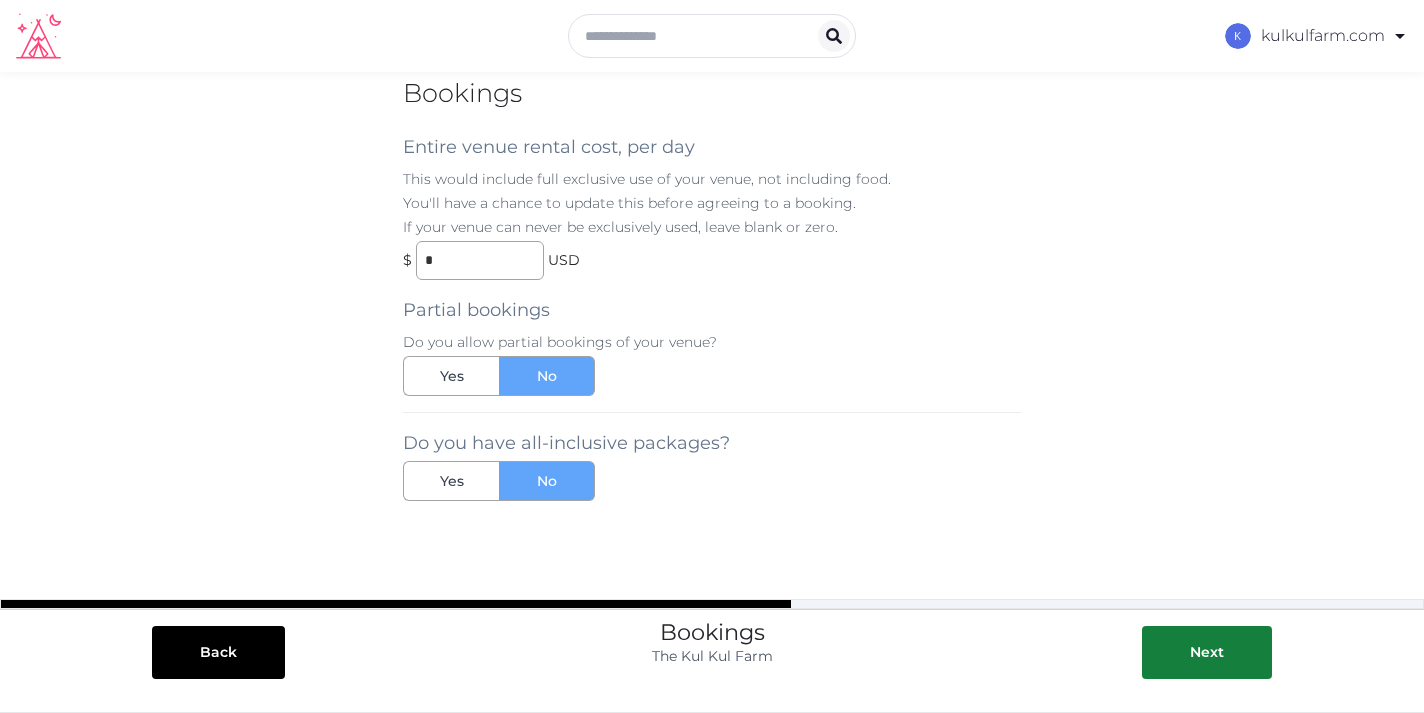 scroll, scrollTop: 80, scrollLeft: 0, axis: vertical 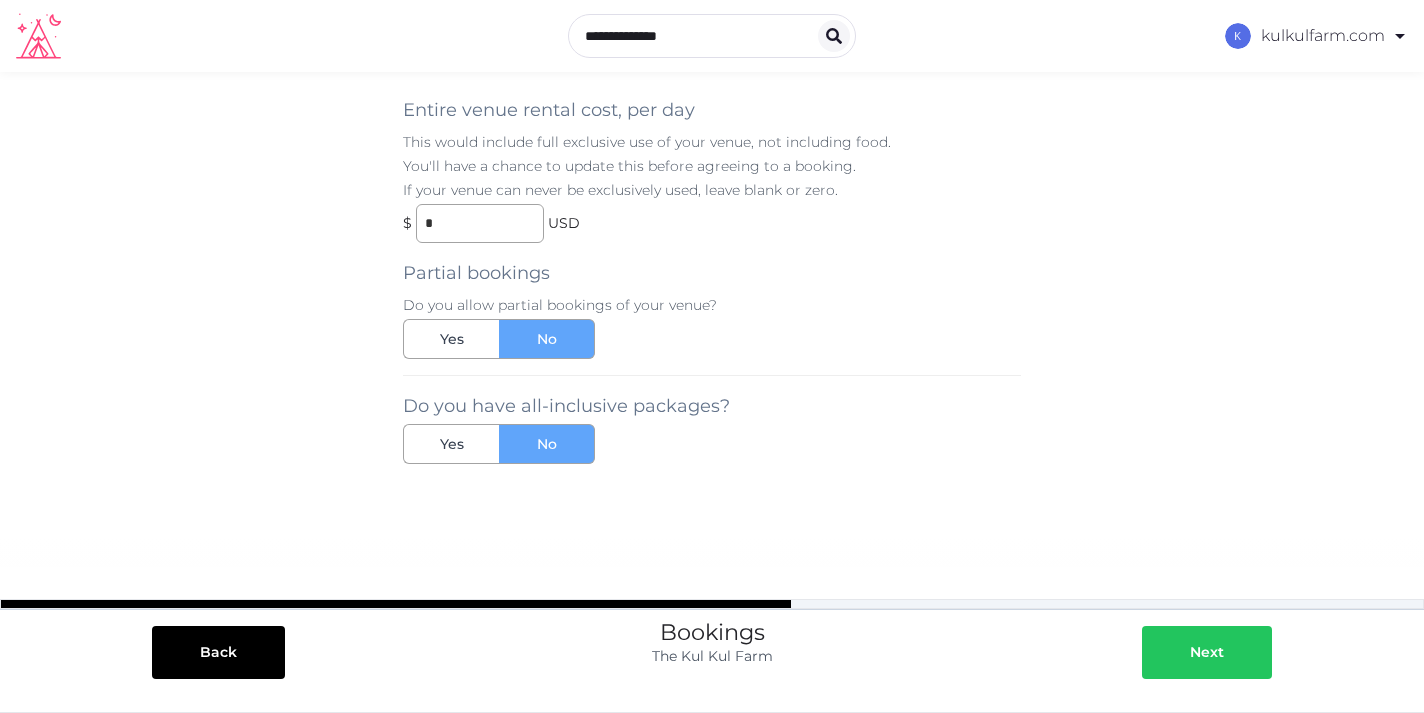click on "Next" at bounding box center (1207, 652) 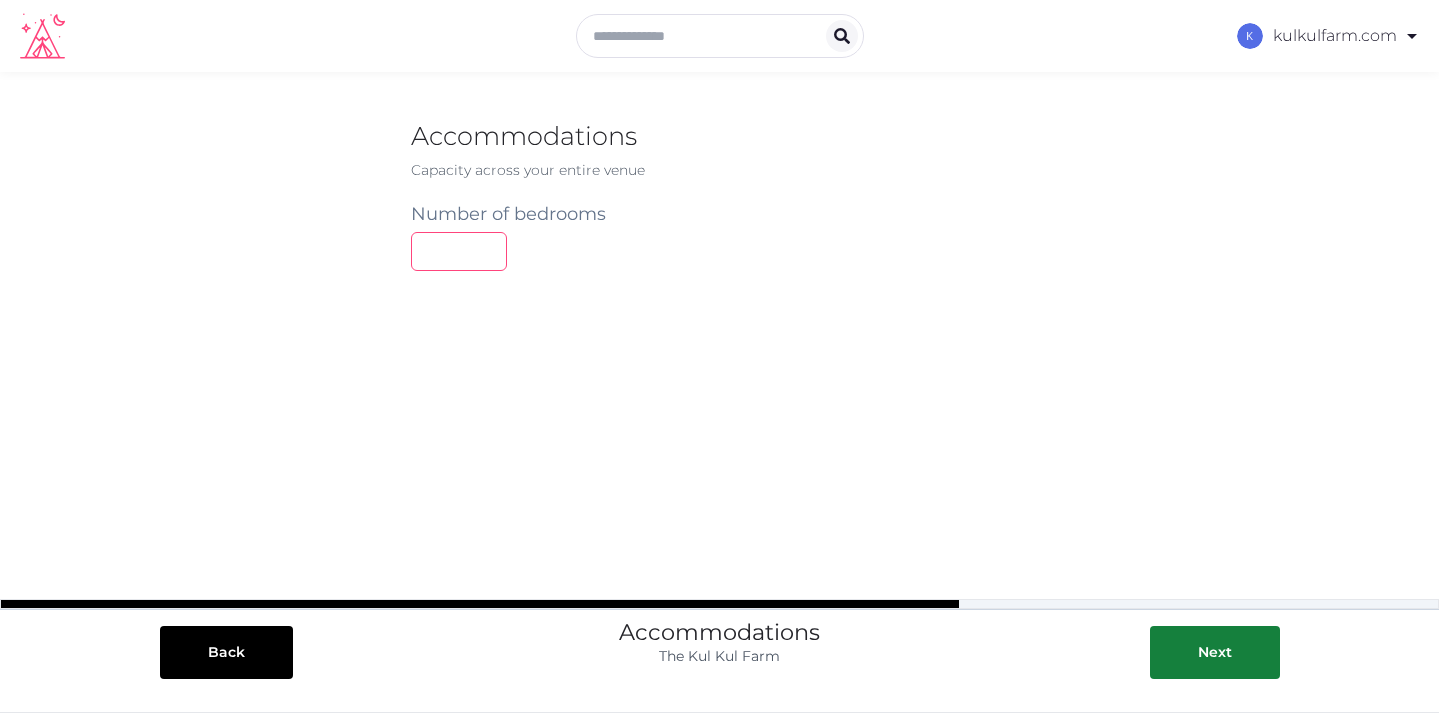 click at bounding box center (459, 251) 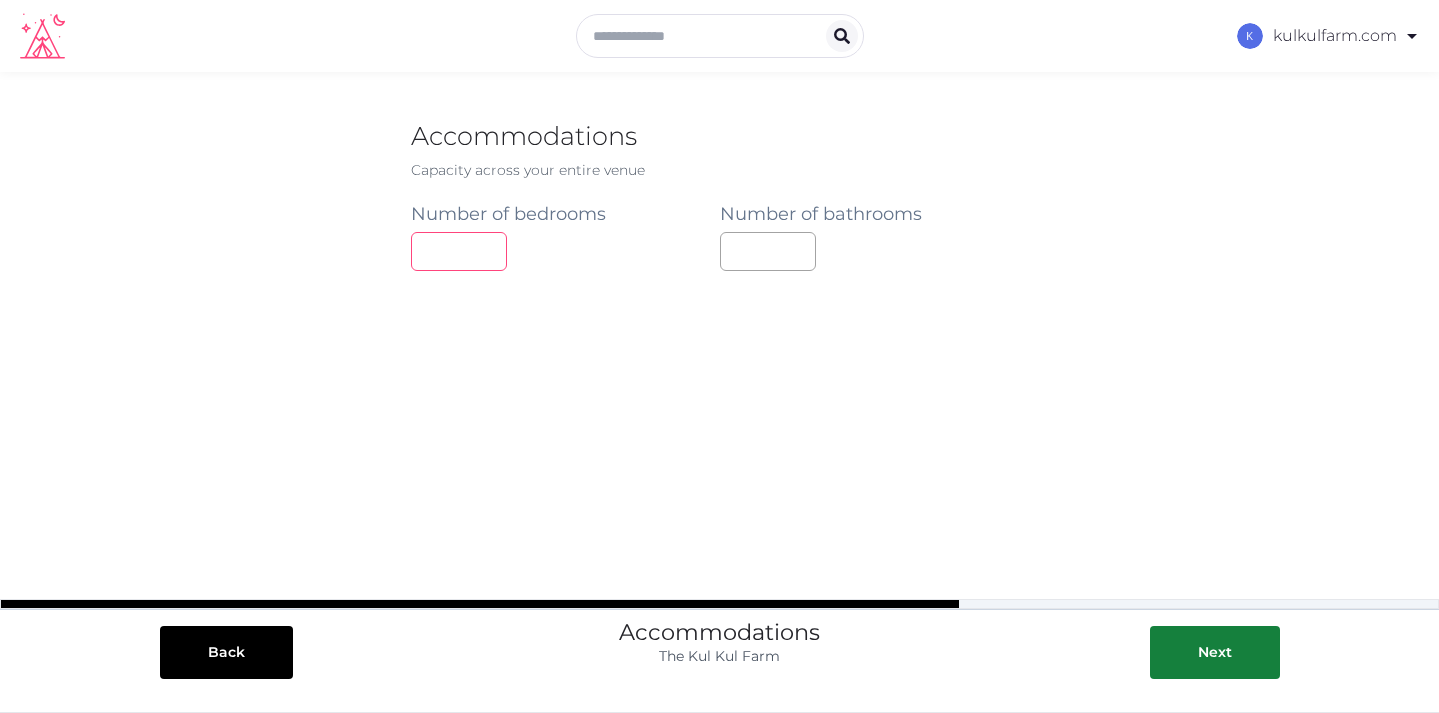 type on "*" 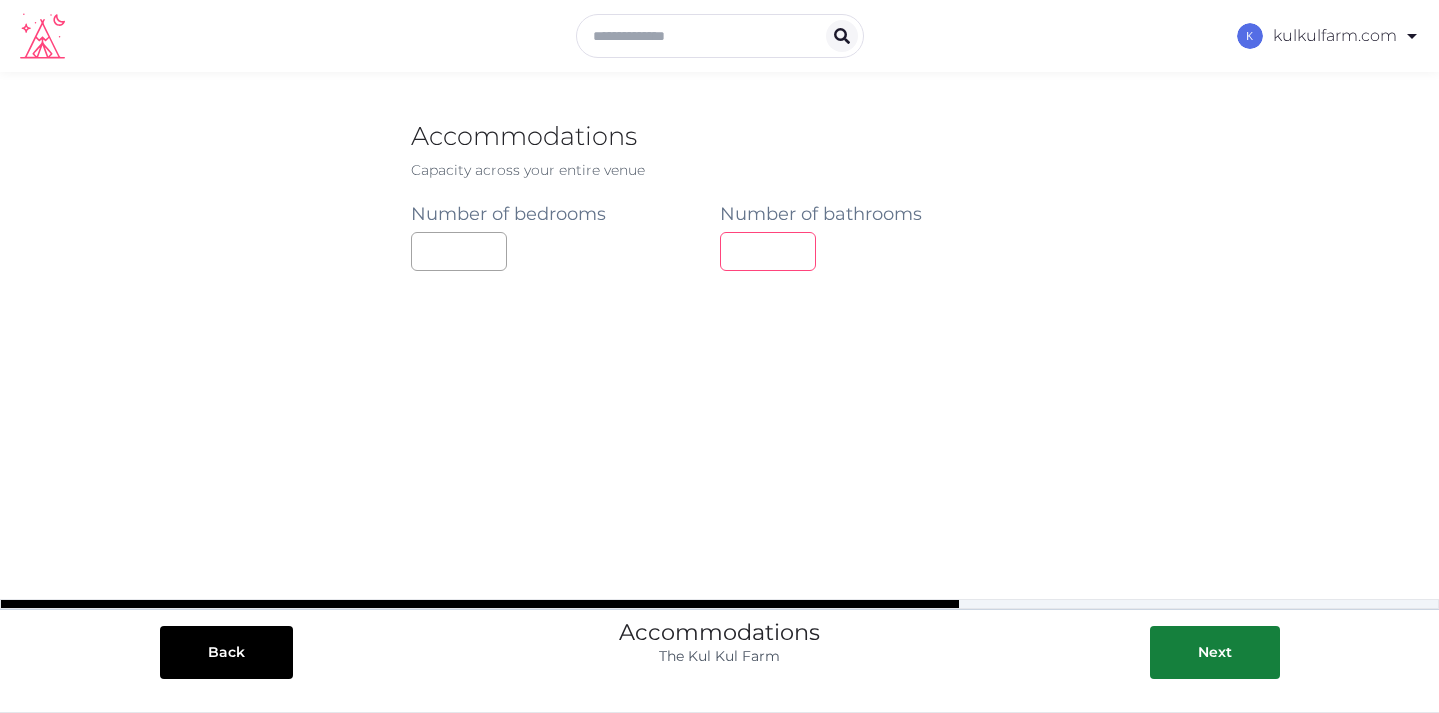click at bounding box center (768, 251) 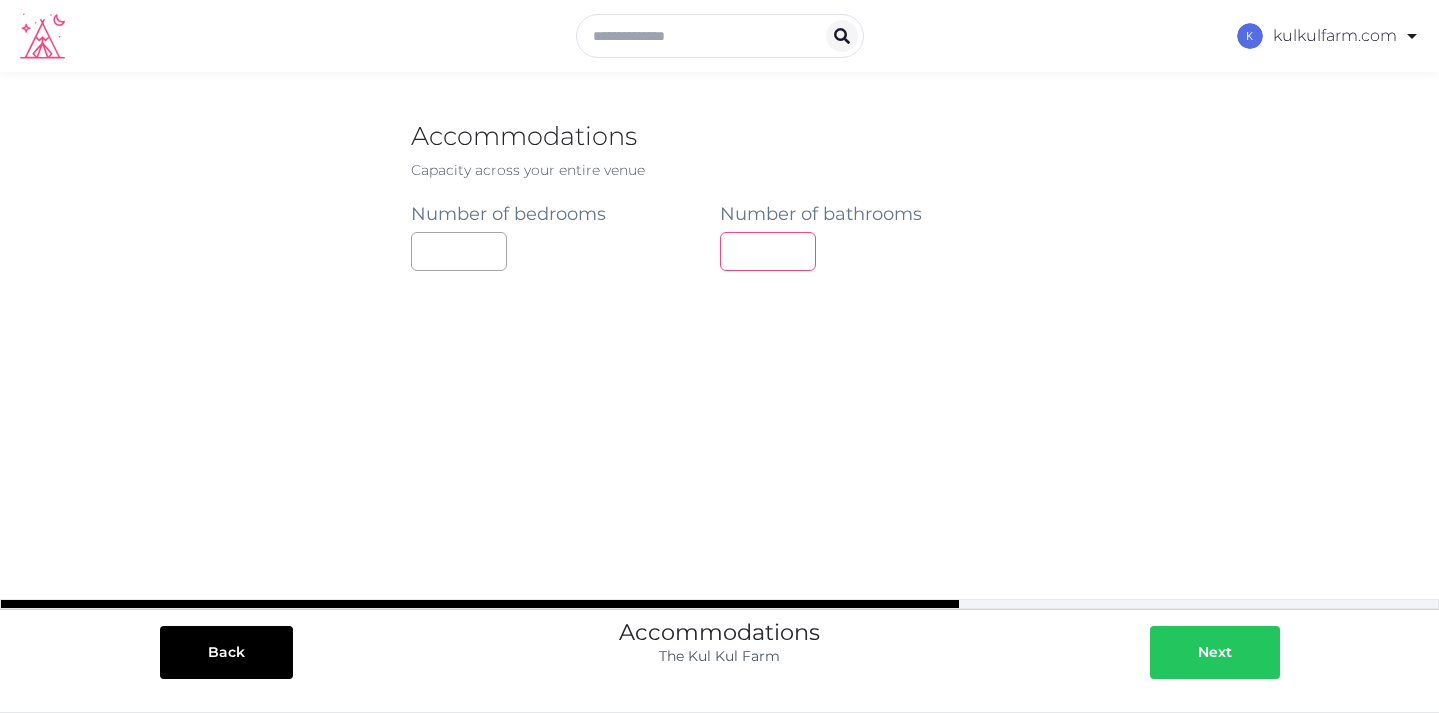 type on "*" 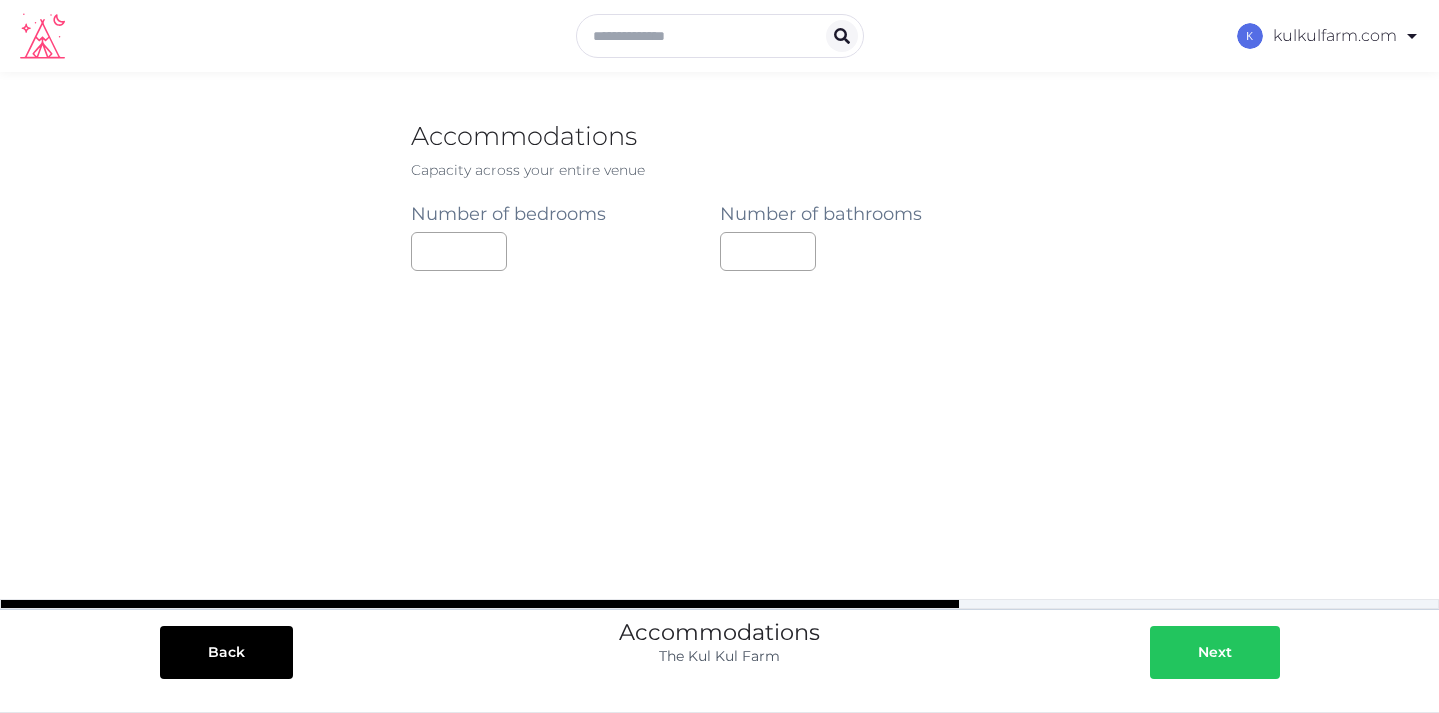 click on "Next" at bounding box center (1215, 652) 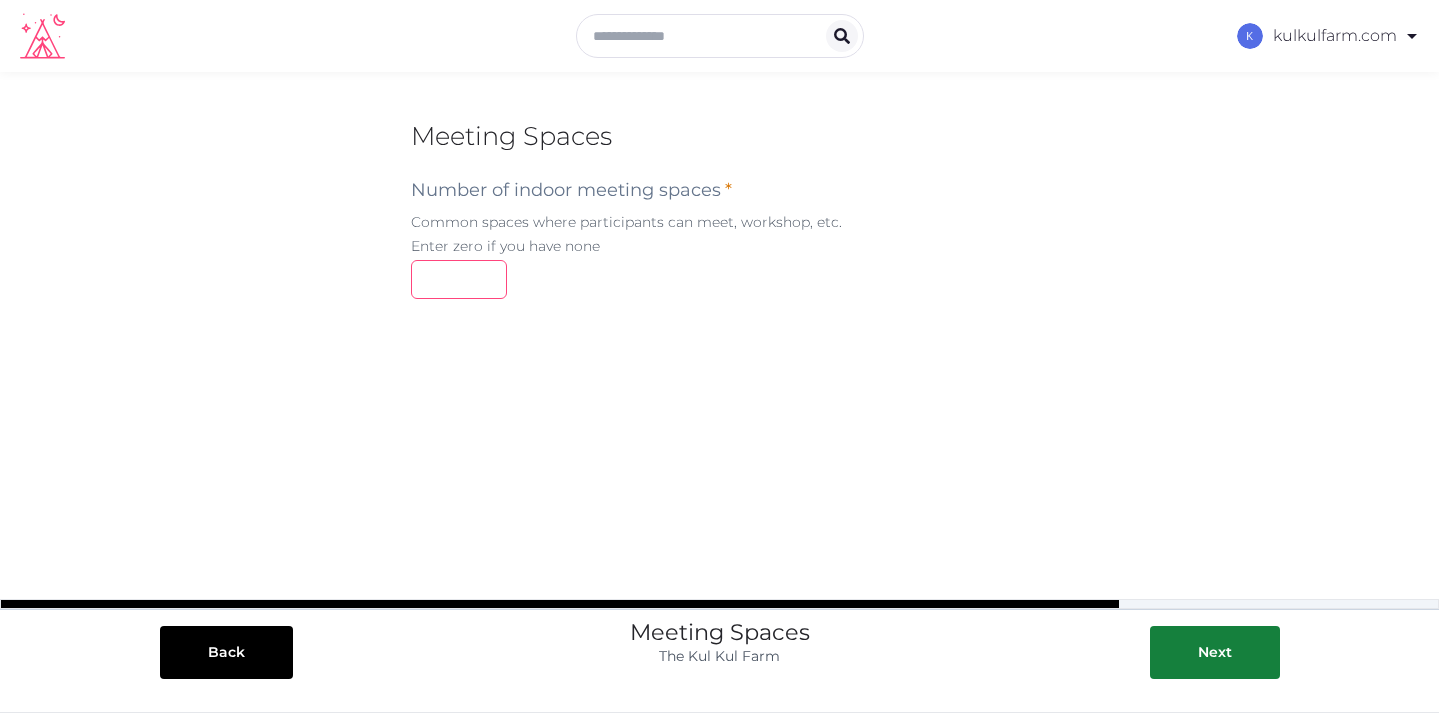 click at bounding box center [459, 279] 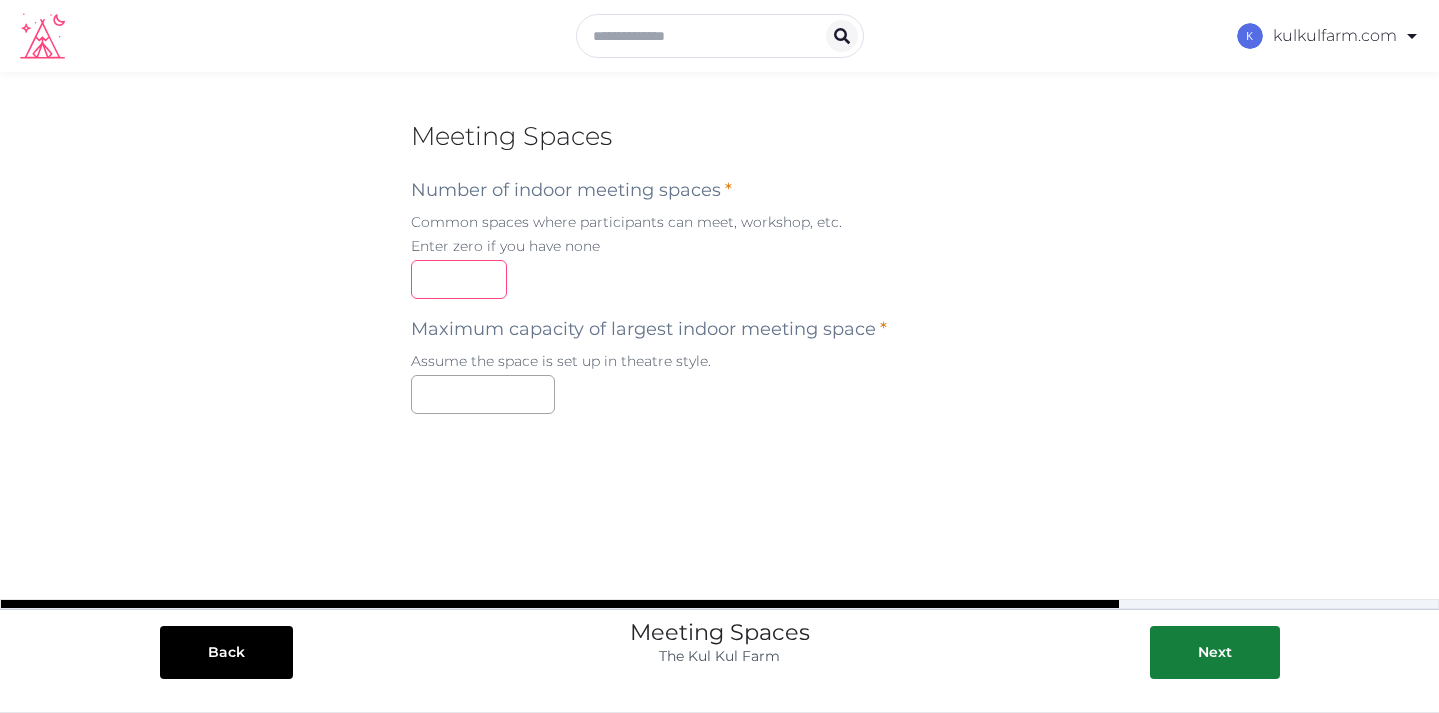 type on "*" 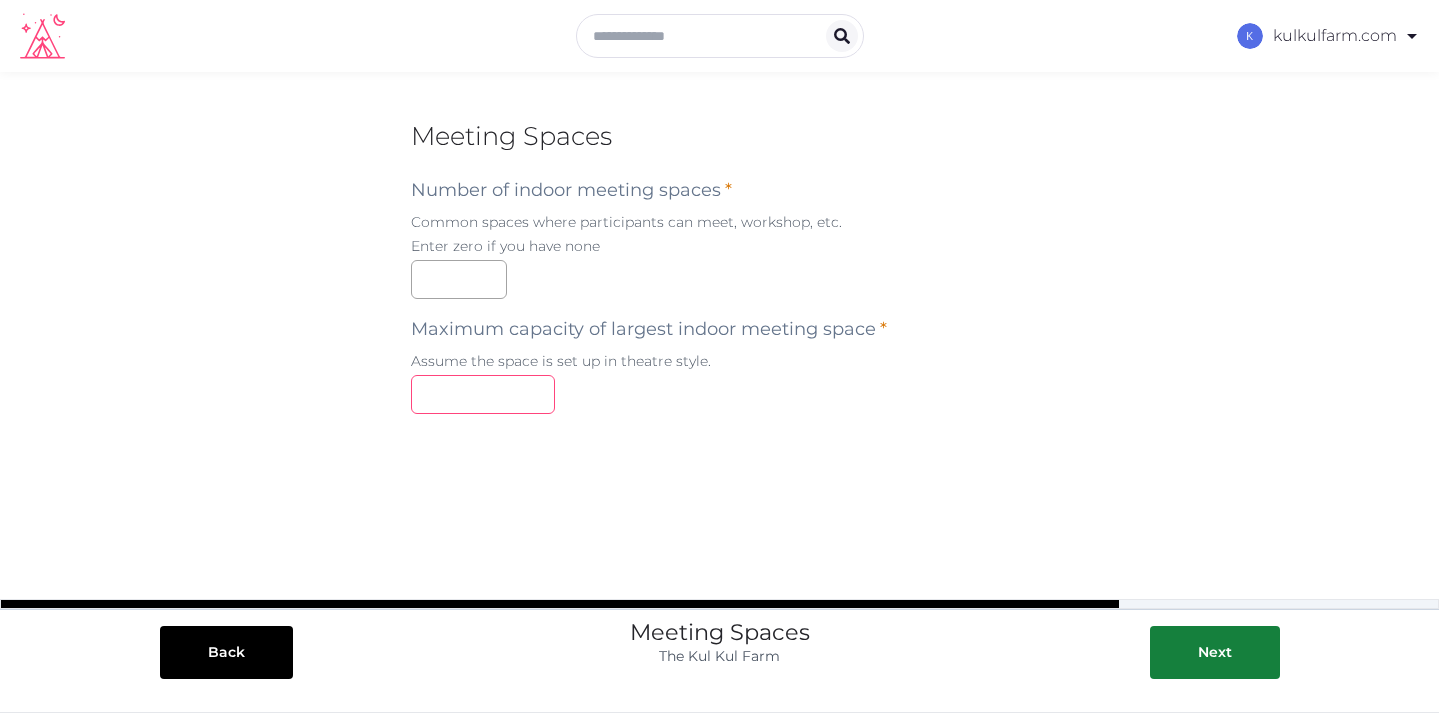 click at bounding box center (483, 394) 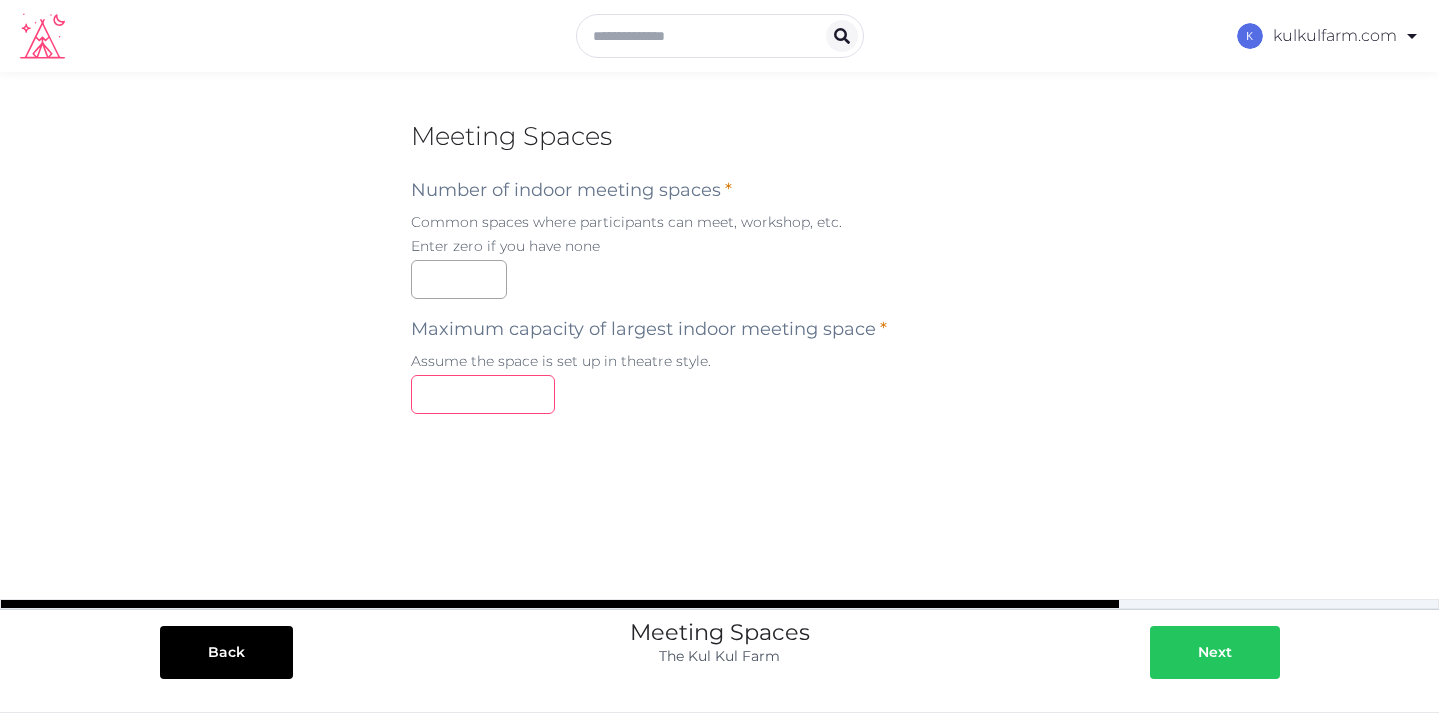 type on "**" 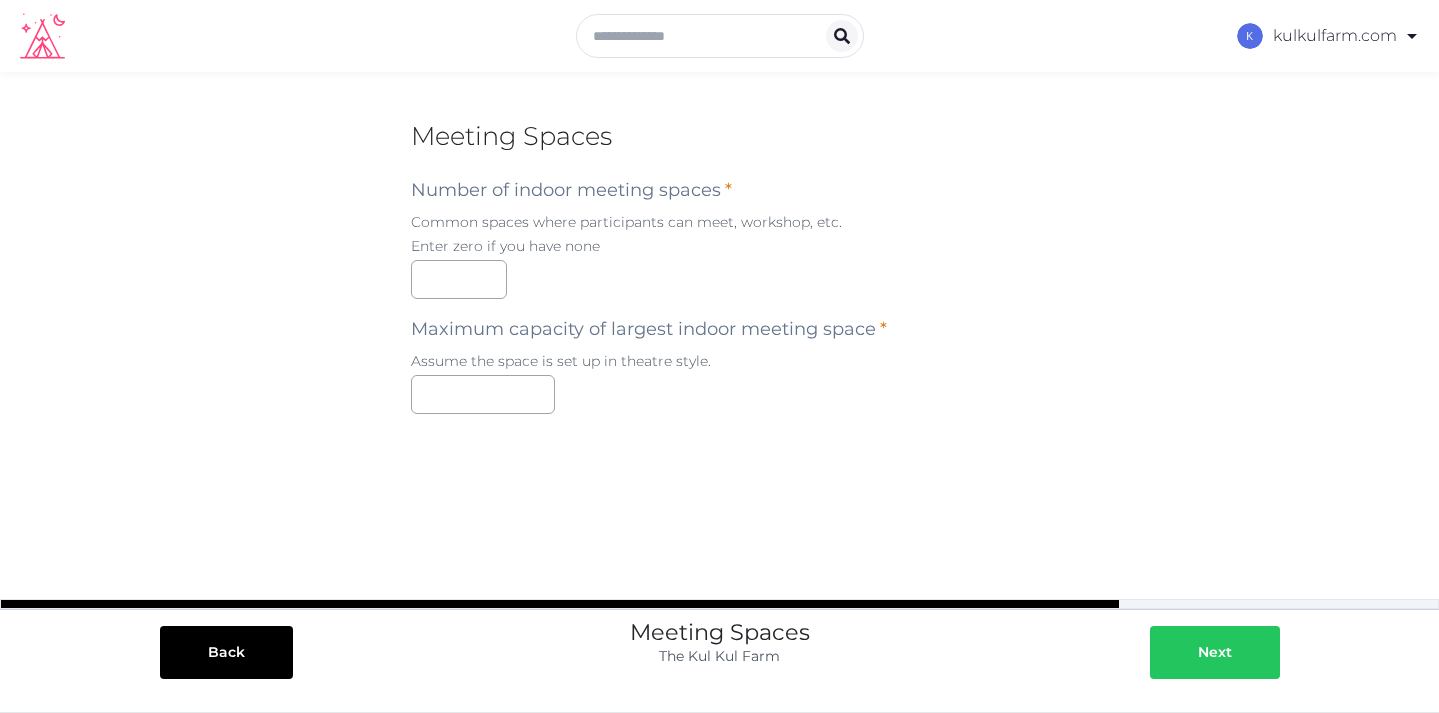 click on "Next" at bounding box center (1215, 652) 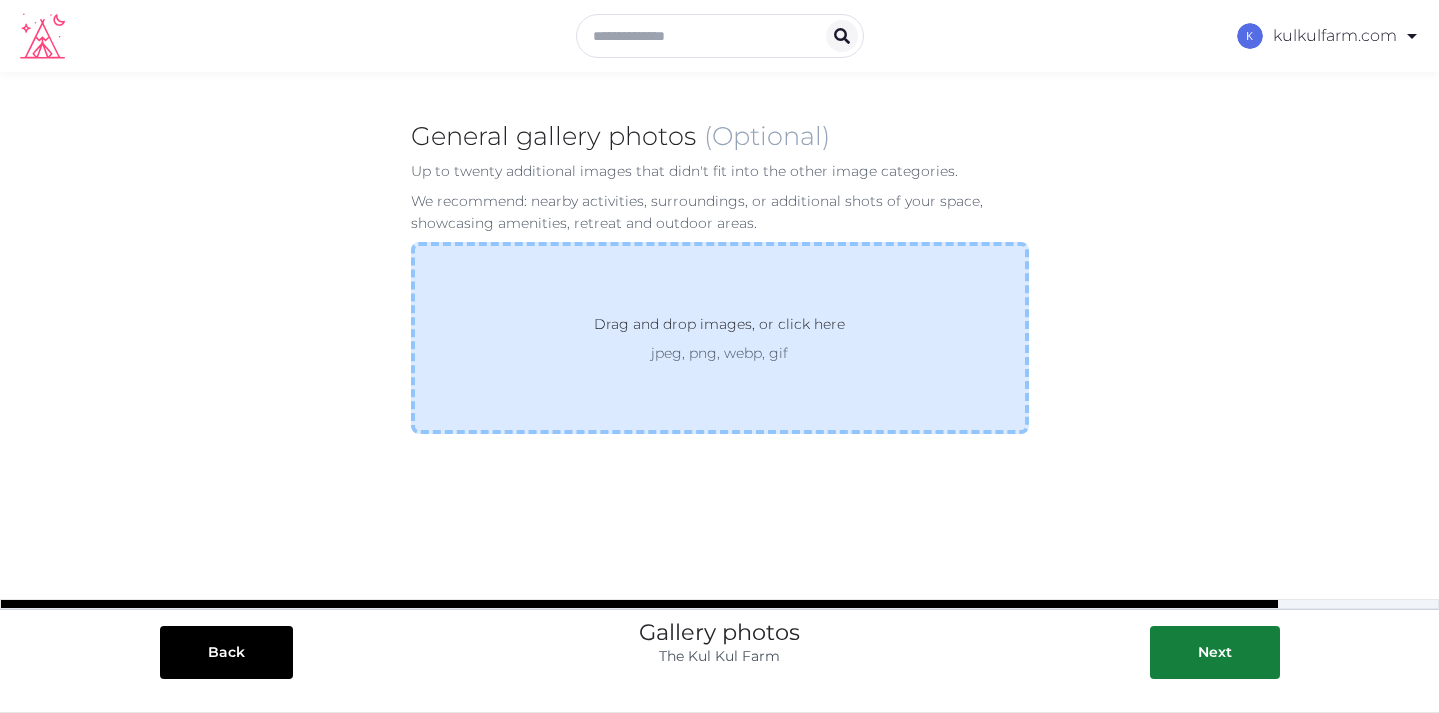 click on "jpeg, png, webp, gif" at bounding box center (719, 353) 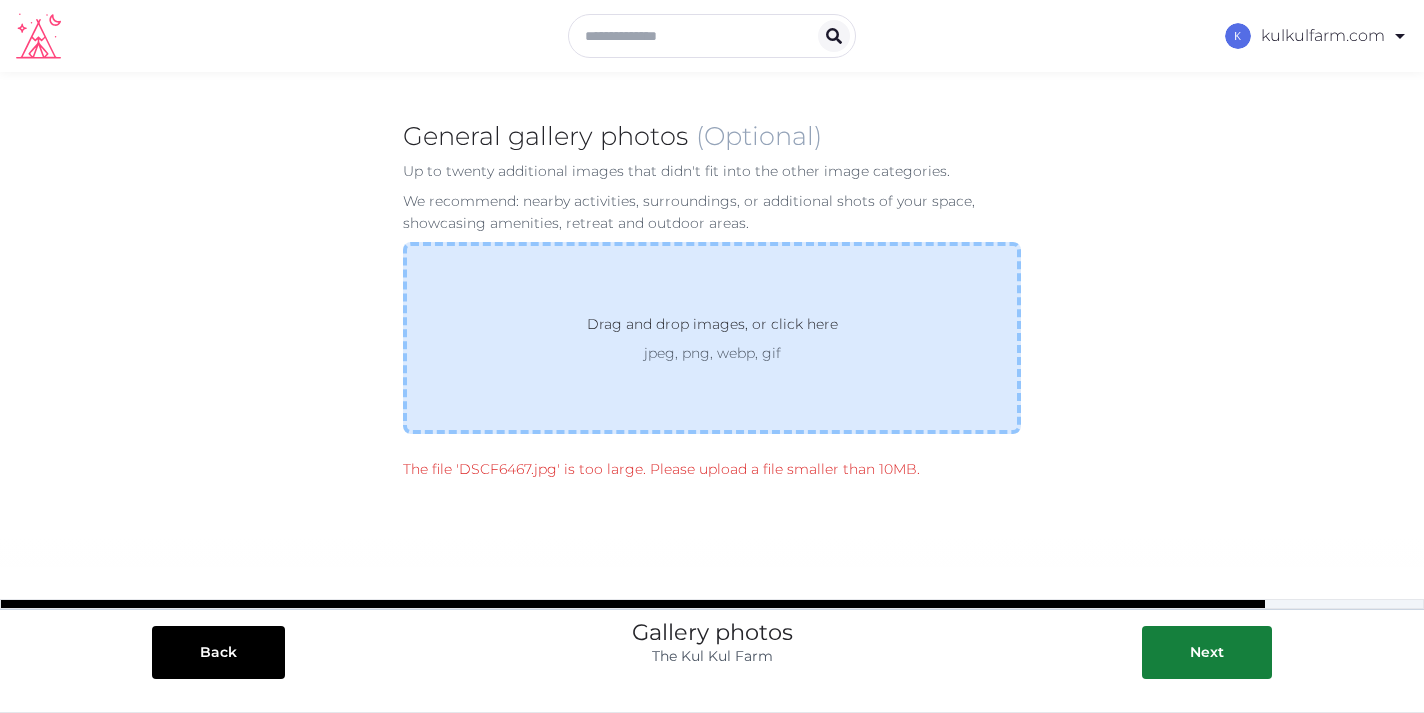 click on "Drag and drop images, or click here jpeg, png, webp, gif" at bounding box center [712, 338] 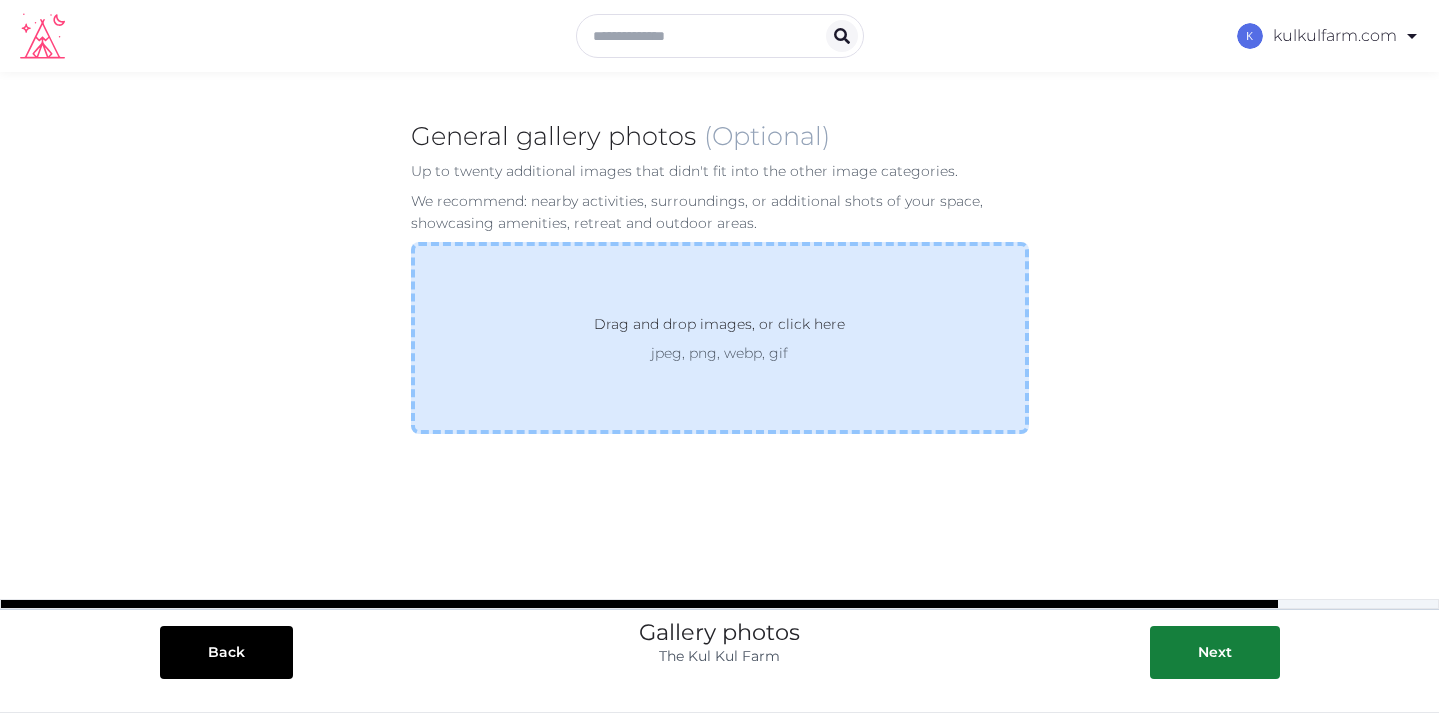click on "Drag and drop images, or click here jpeg, png, webp, gif" at bounding box center [720, 338] 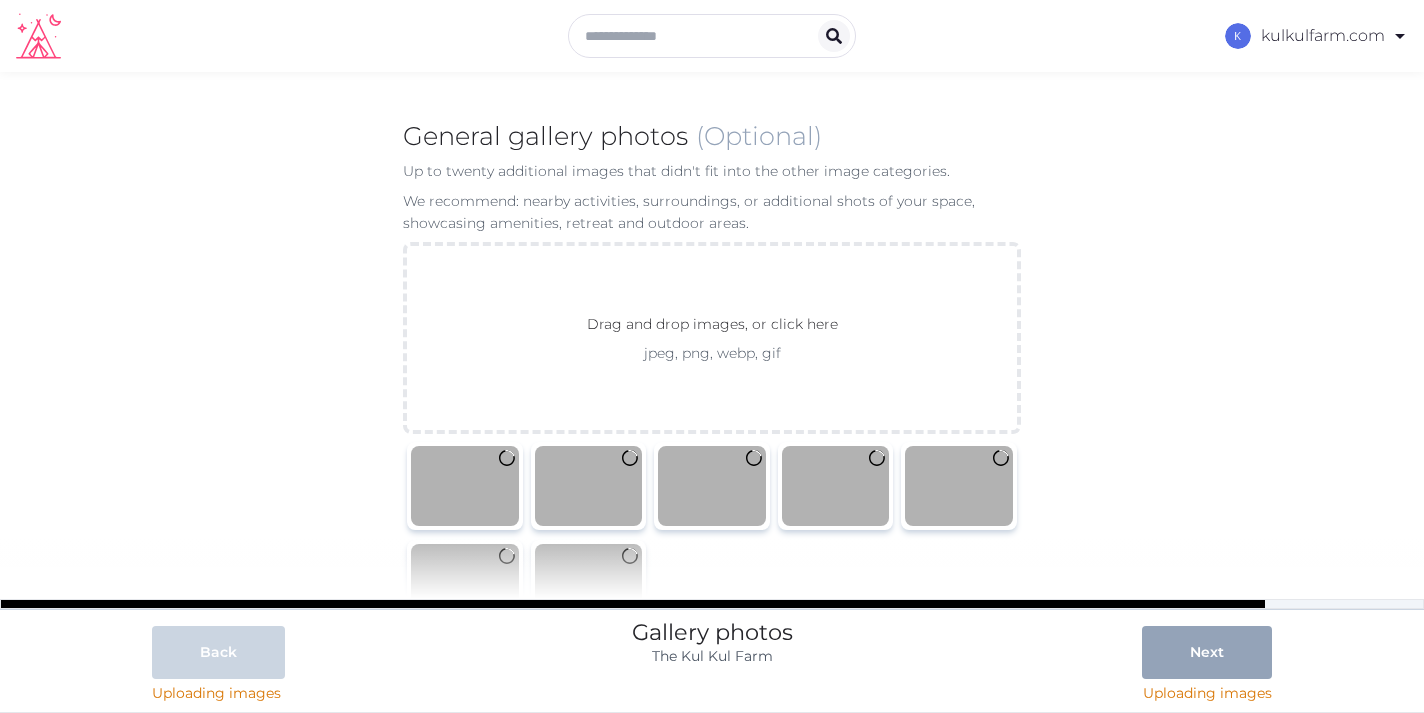 scroll, scrollTop: 170, scrollLeft: 0, axis: vertical 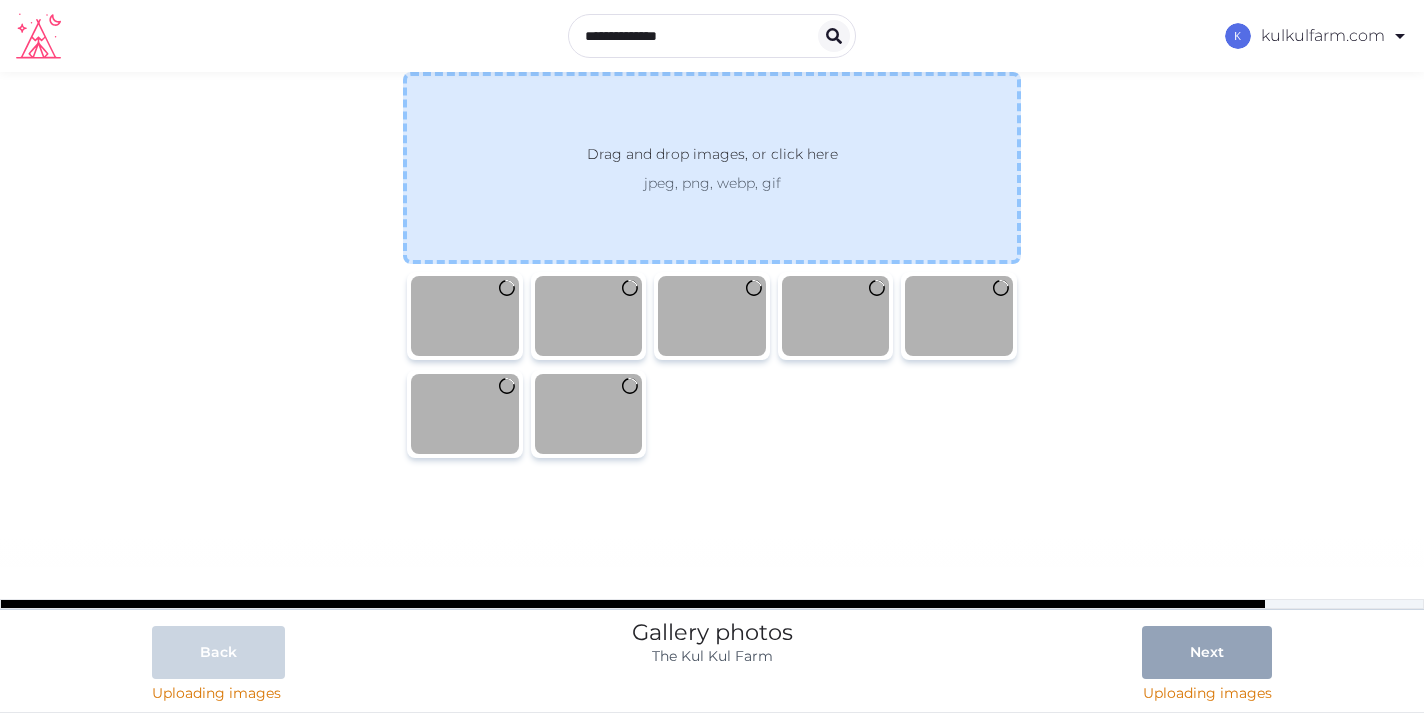click on "jpeg, png, webp, gif" at bounding box center (712, 183) 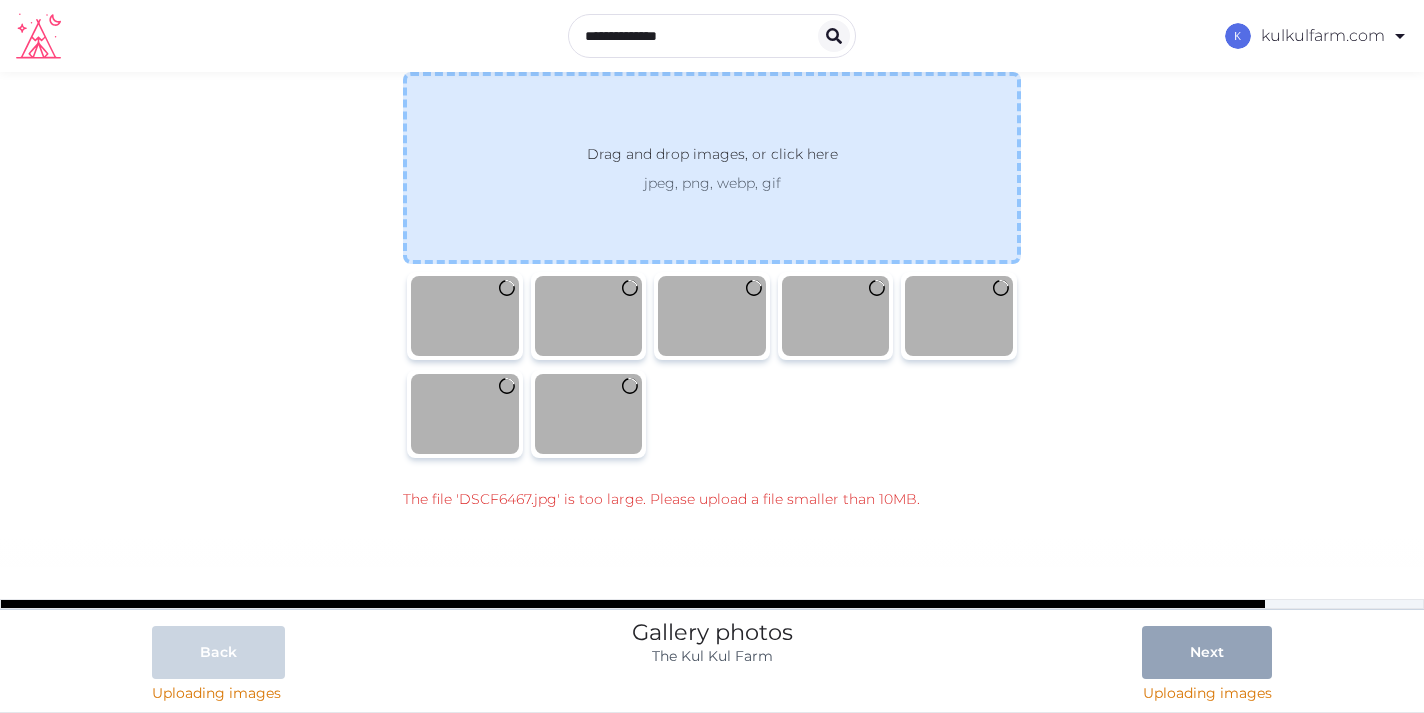 click on "Drag and drop images, or click here jpeg, png, webp, gif" at bounding box center (712, 168) 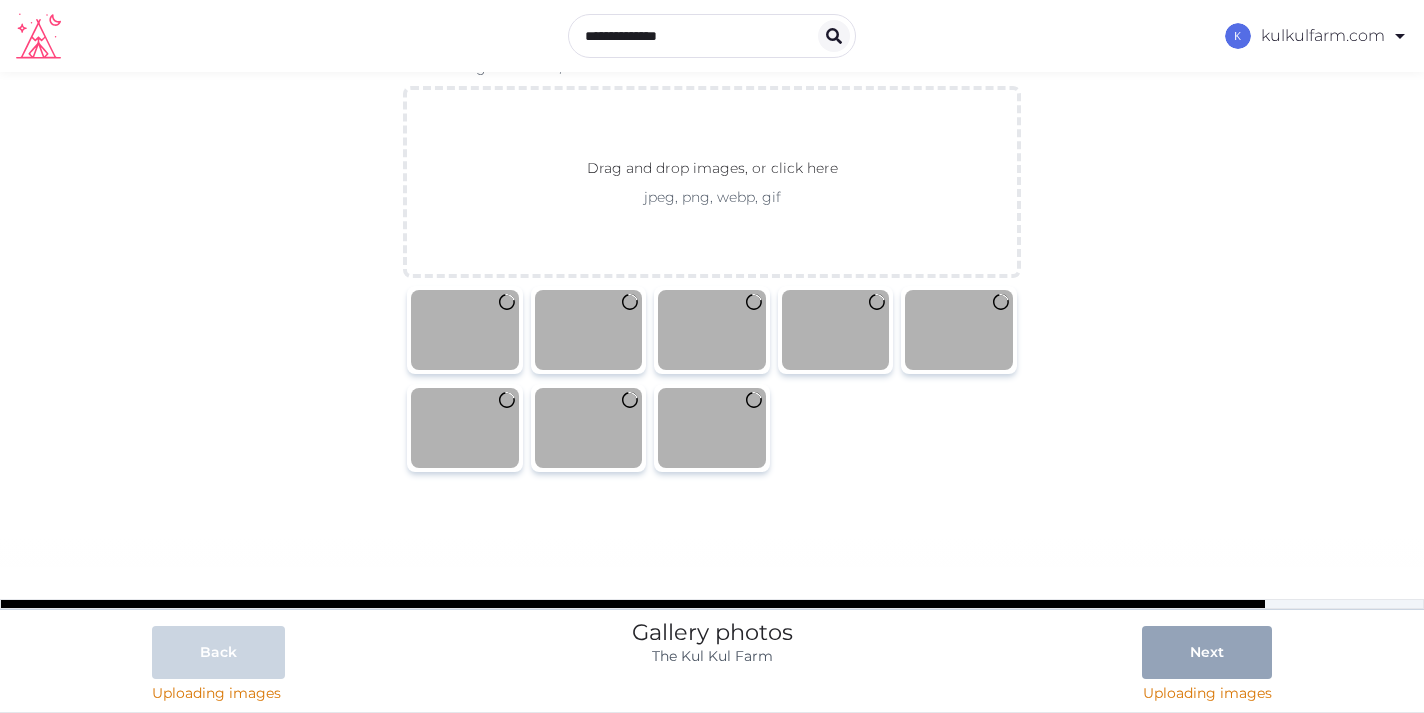 scroll, scrollTop: 170, scrollLeft: 0, axis: vertical 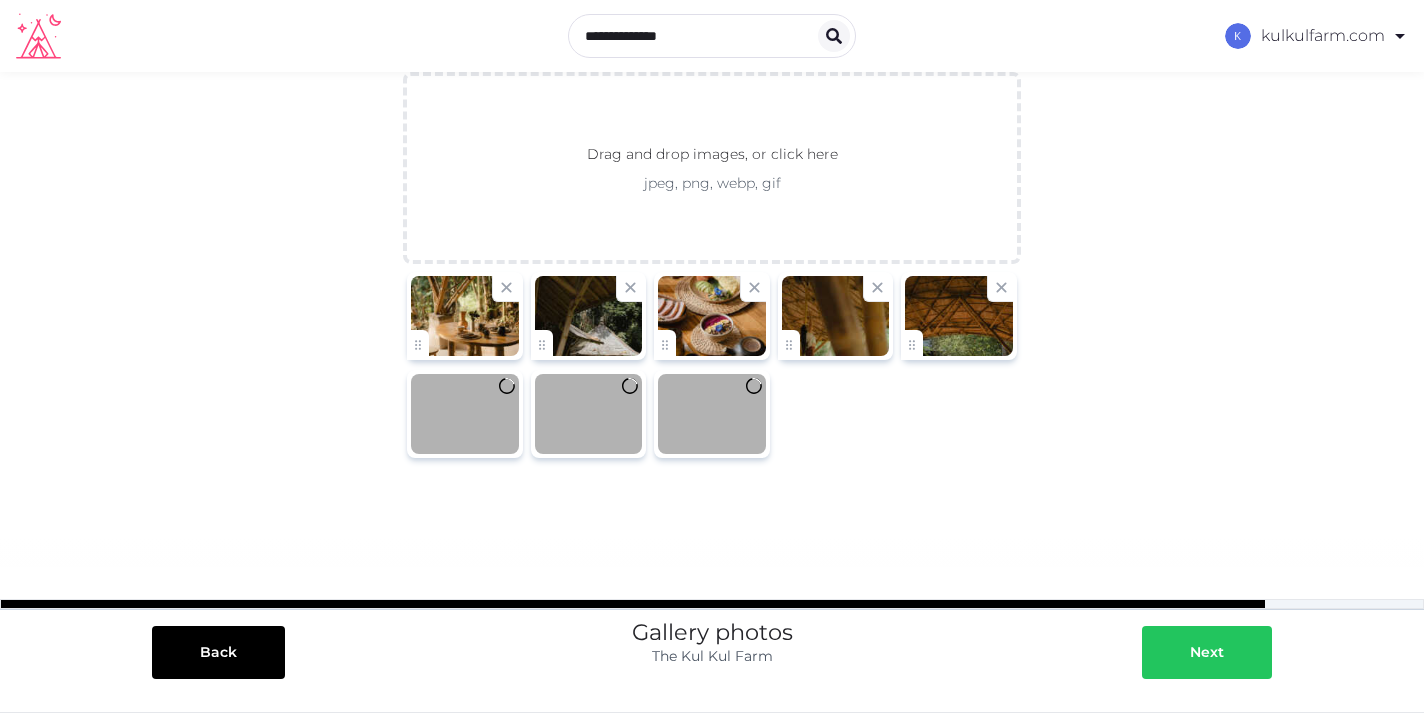 click at bounding box center [1244, 652] 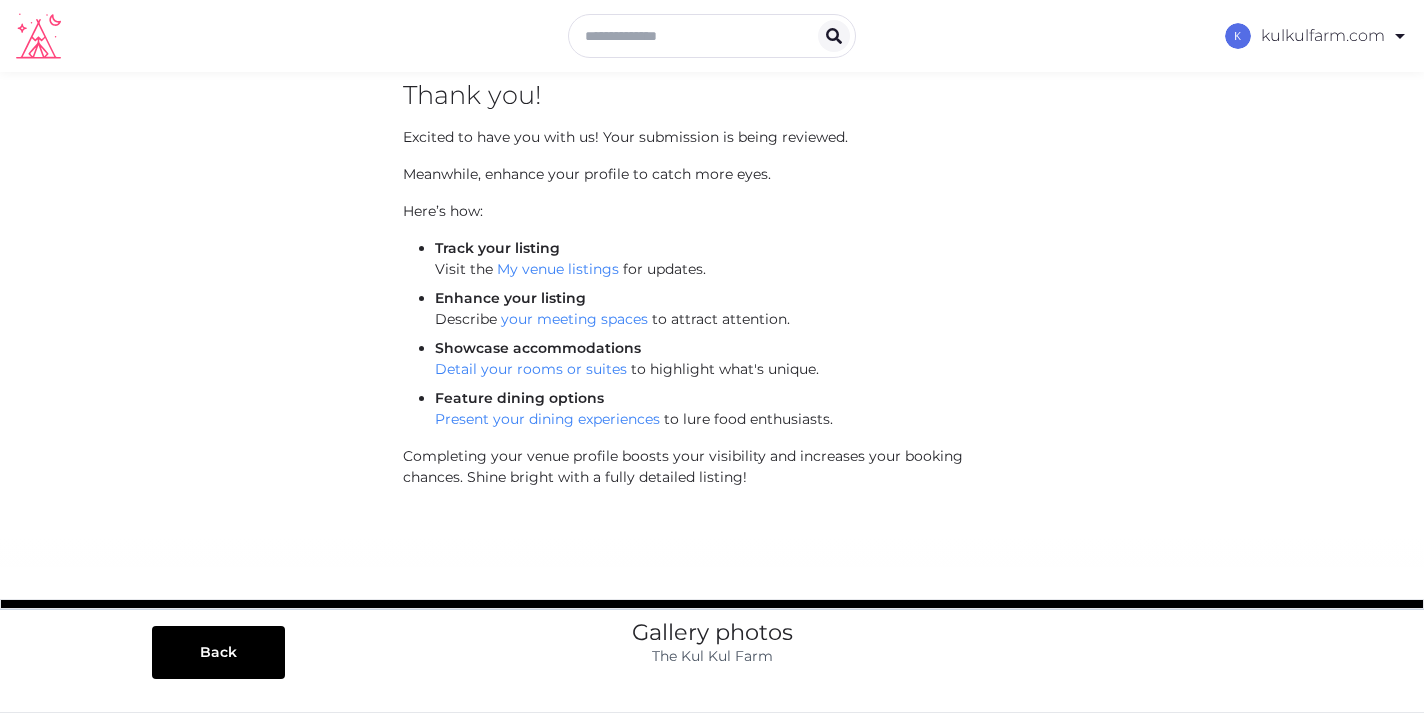 scroll, scrollTop: 0, scrollLeft: 0, axis: both 